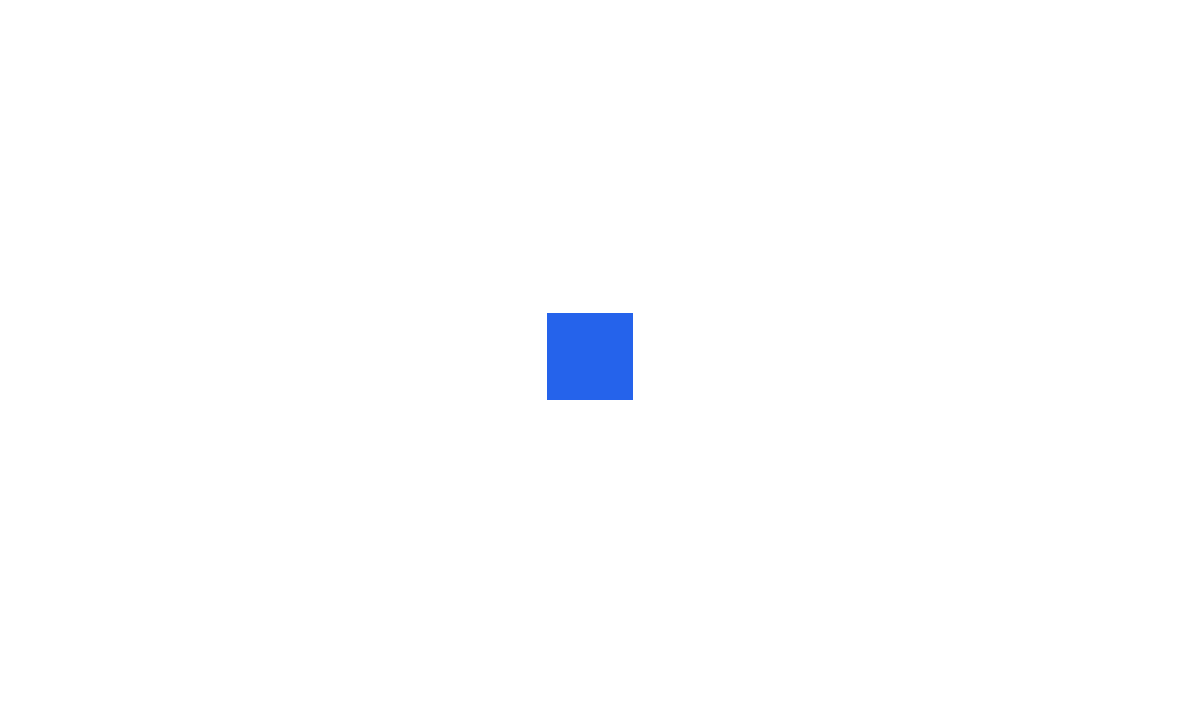 scroll, scrollTop: 0, scrollLeft: 0, axis: both 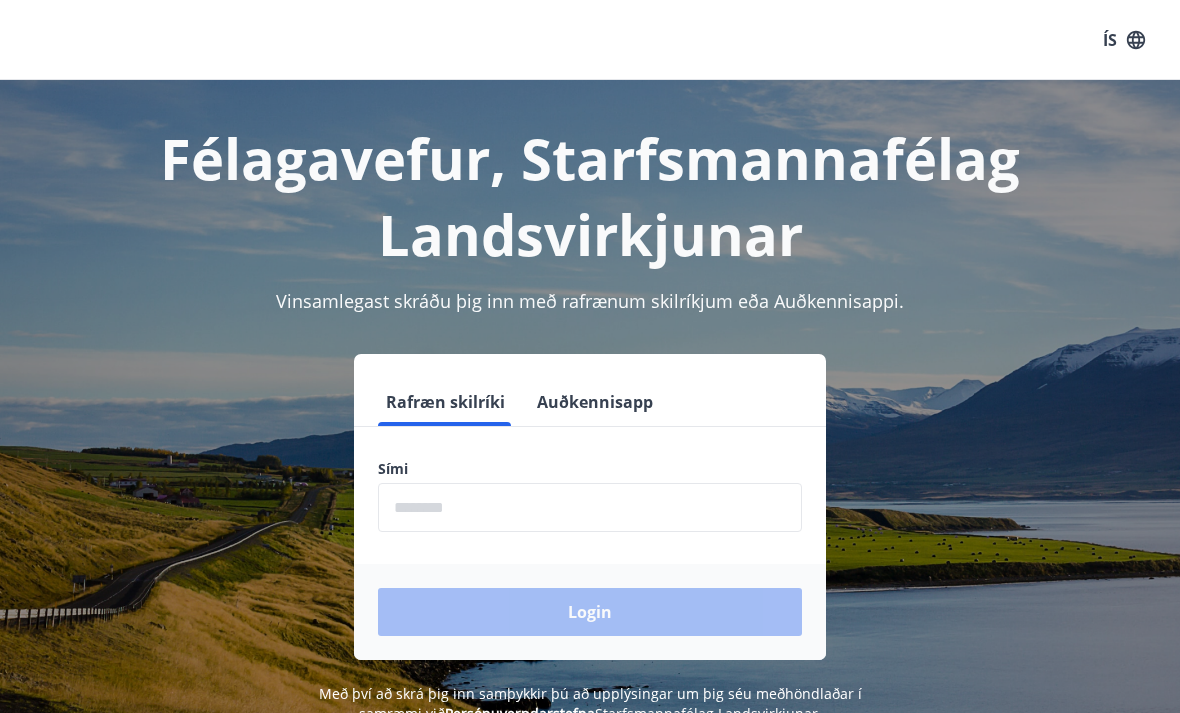 click at bounding box center (590, 507) 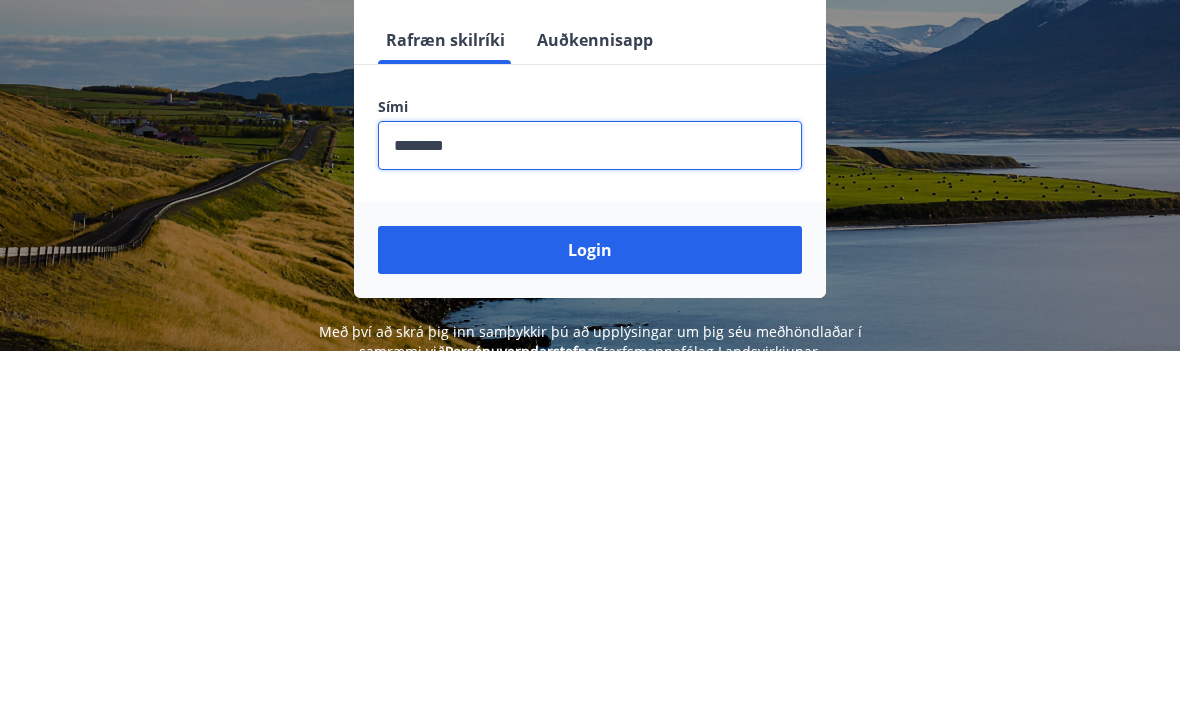 type on "********" 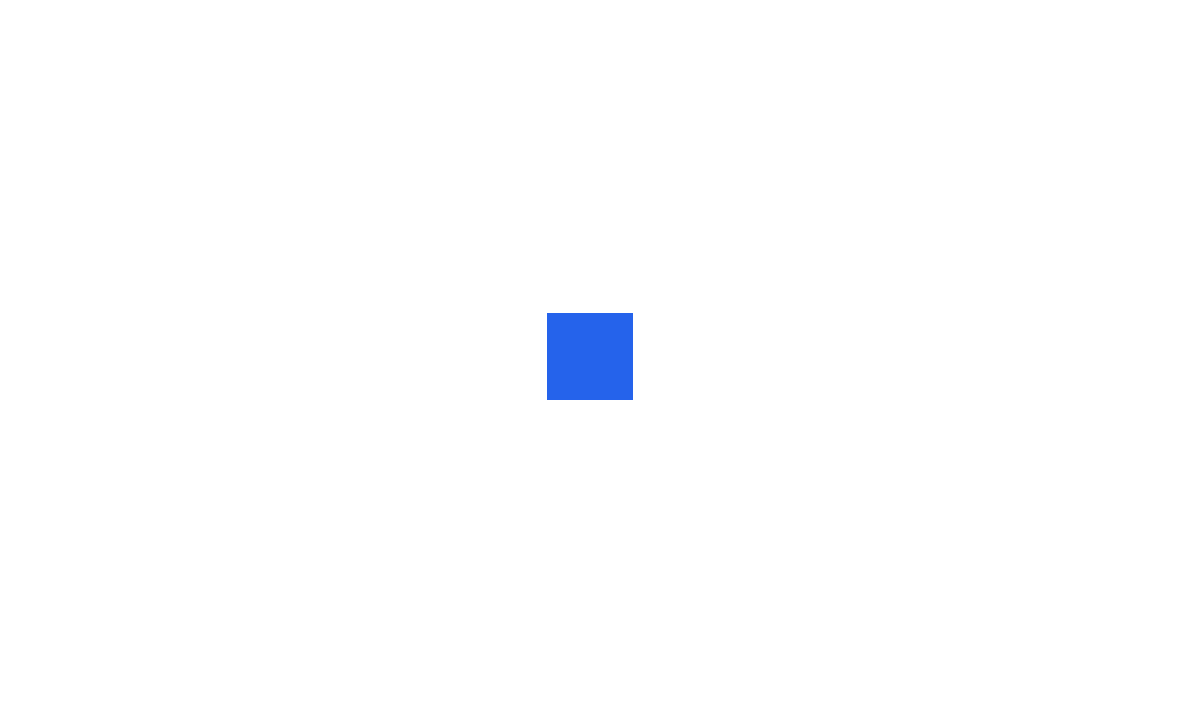 scroll, scrollTop: 0, scrollLeft: 0, axis: both 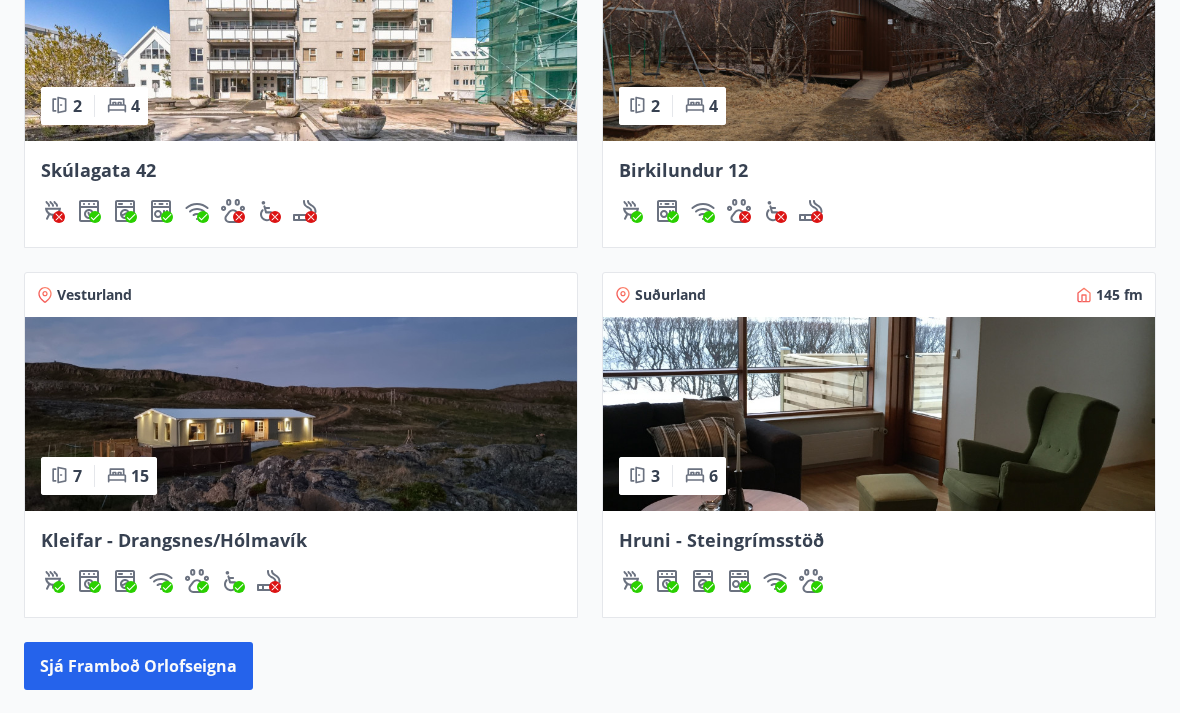 click at bounding box center [879, 415] 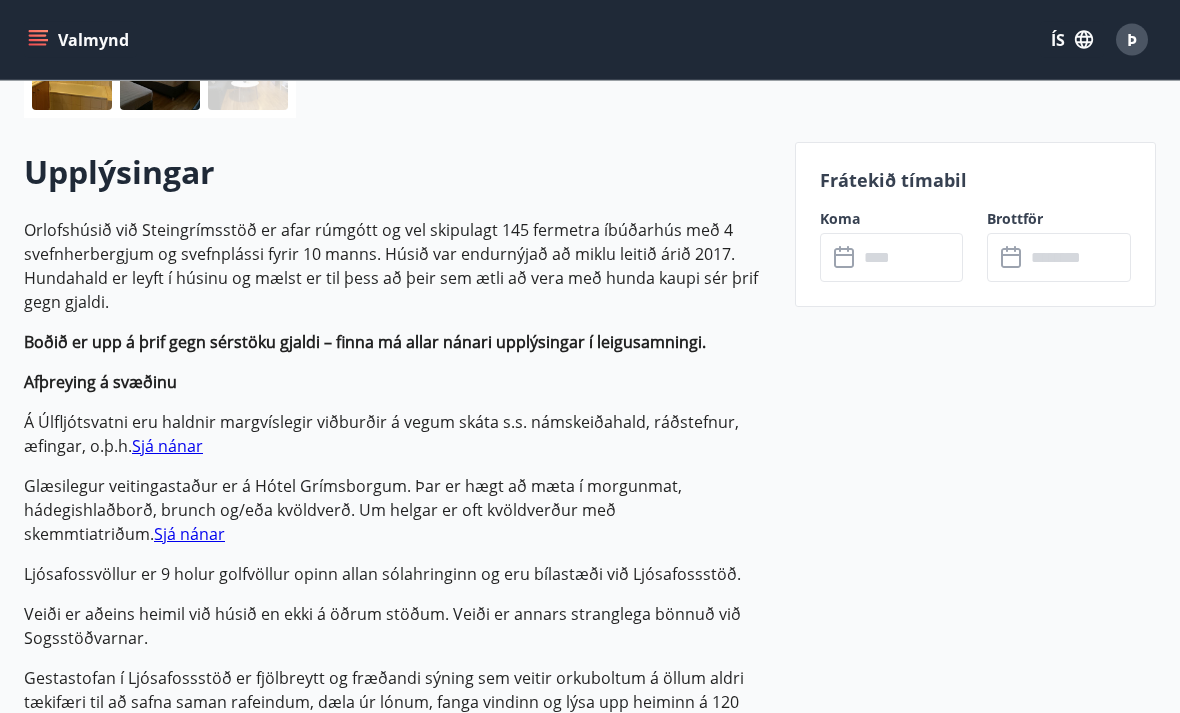 scroll, scrollTop: 516, scrollLeft: 0, axis: vertical 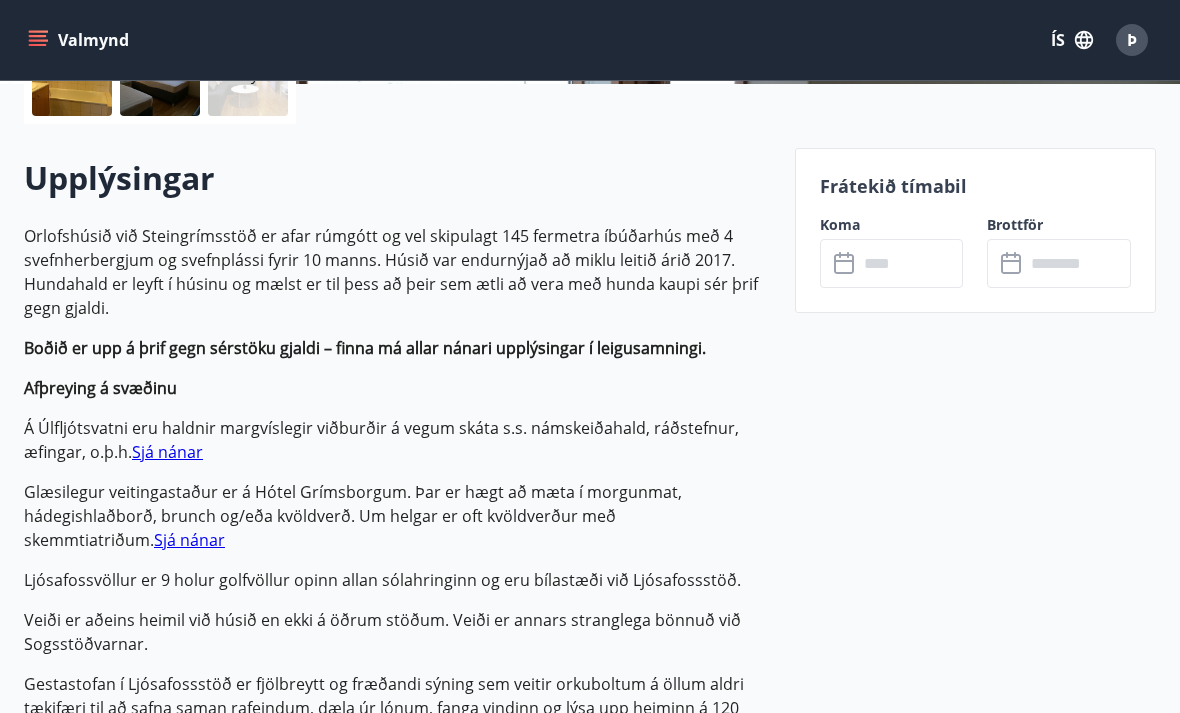 click at bounding box center (911, 263) 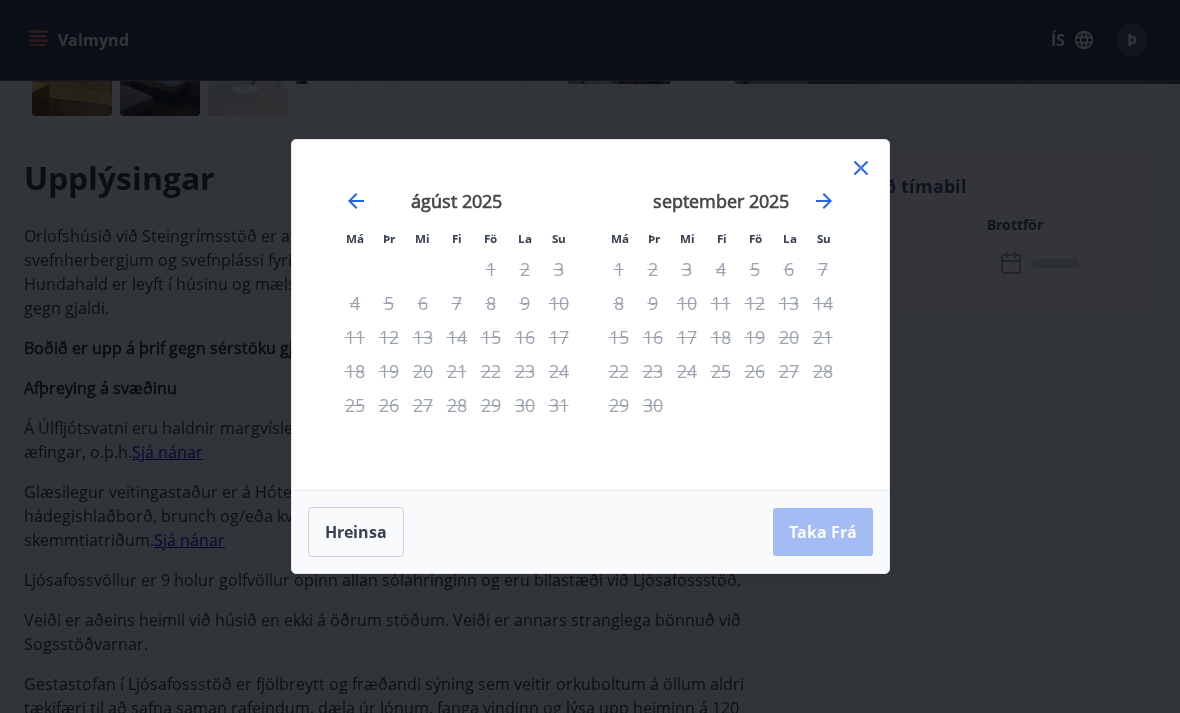click 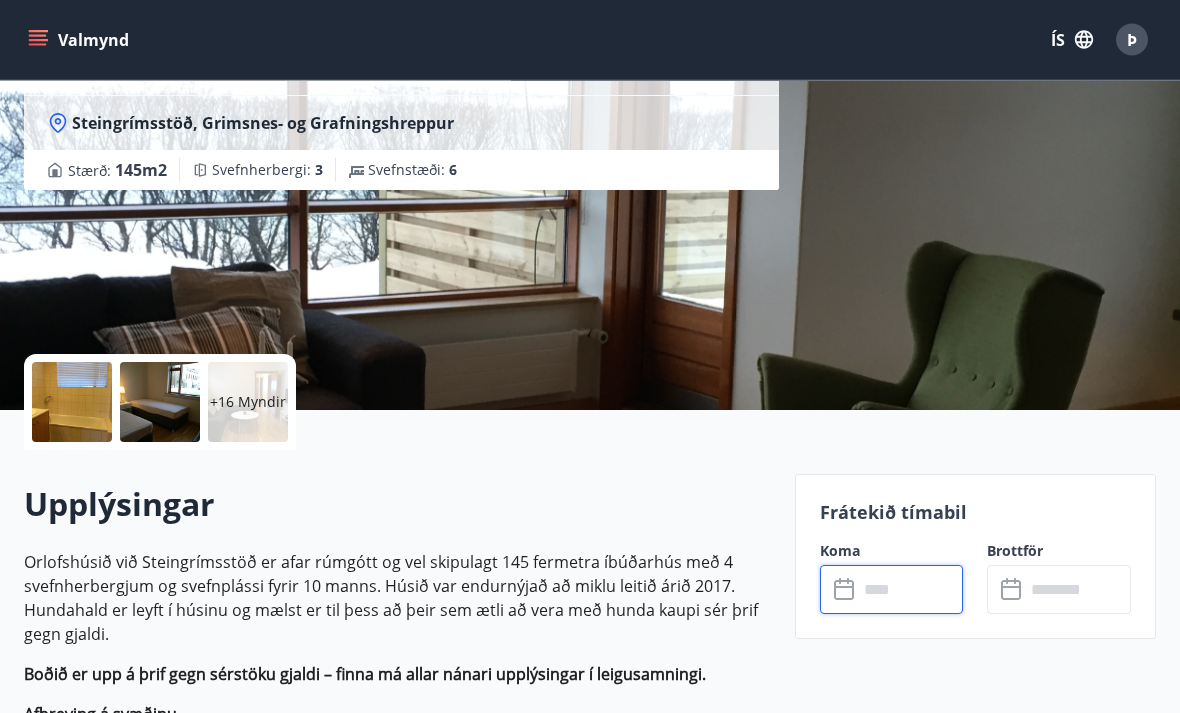 scroll, scrollTop: 192, scrollLeft: 0, axis: vertical 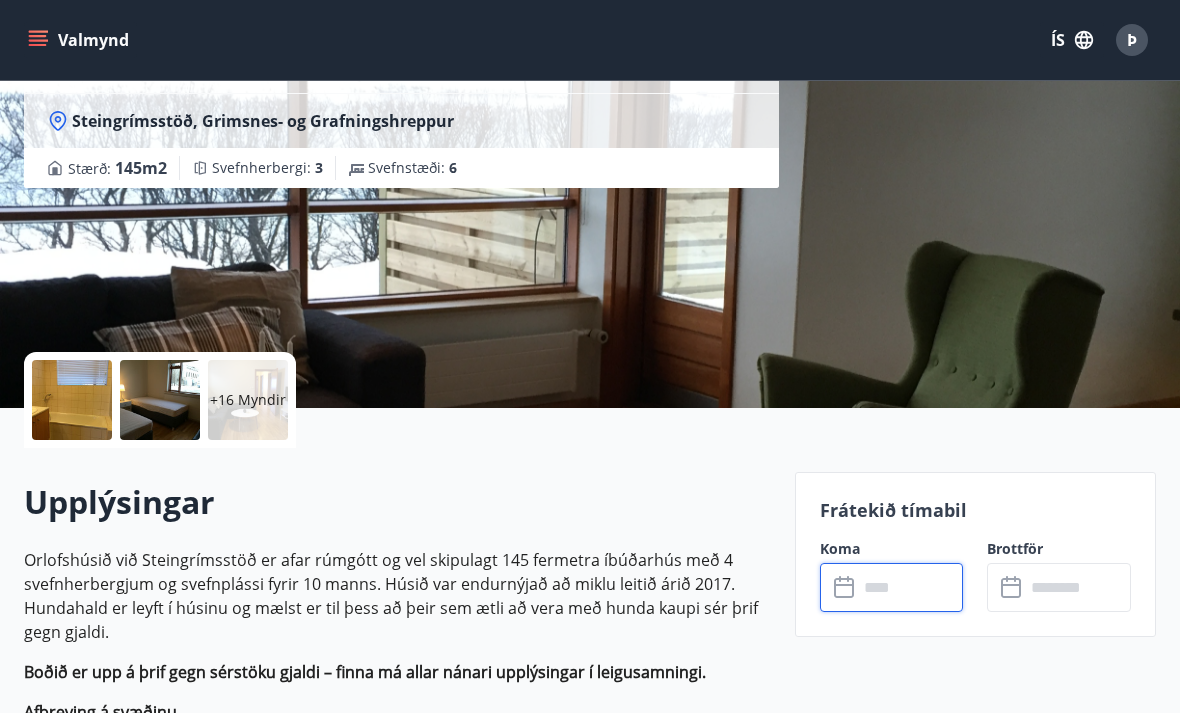 click at bounding box center [911, 587] 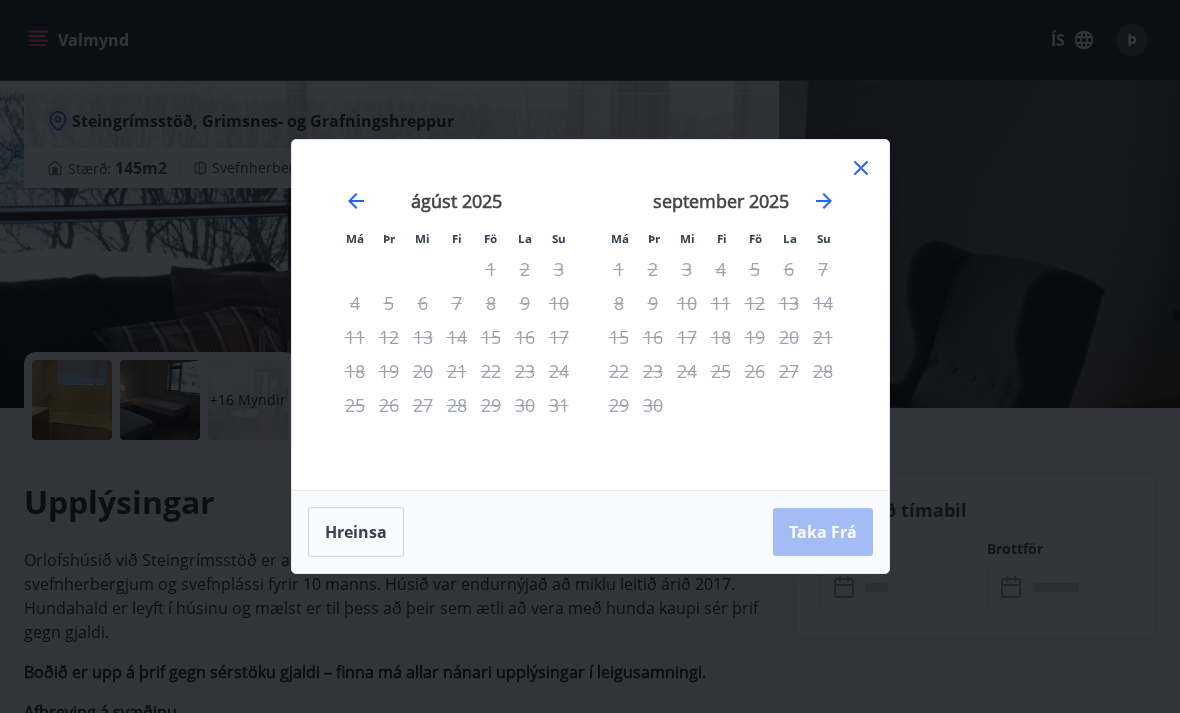 click 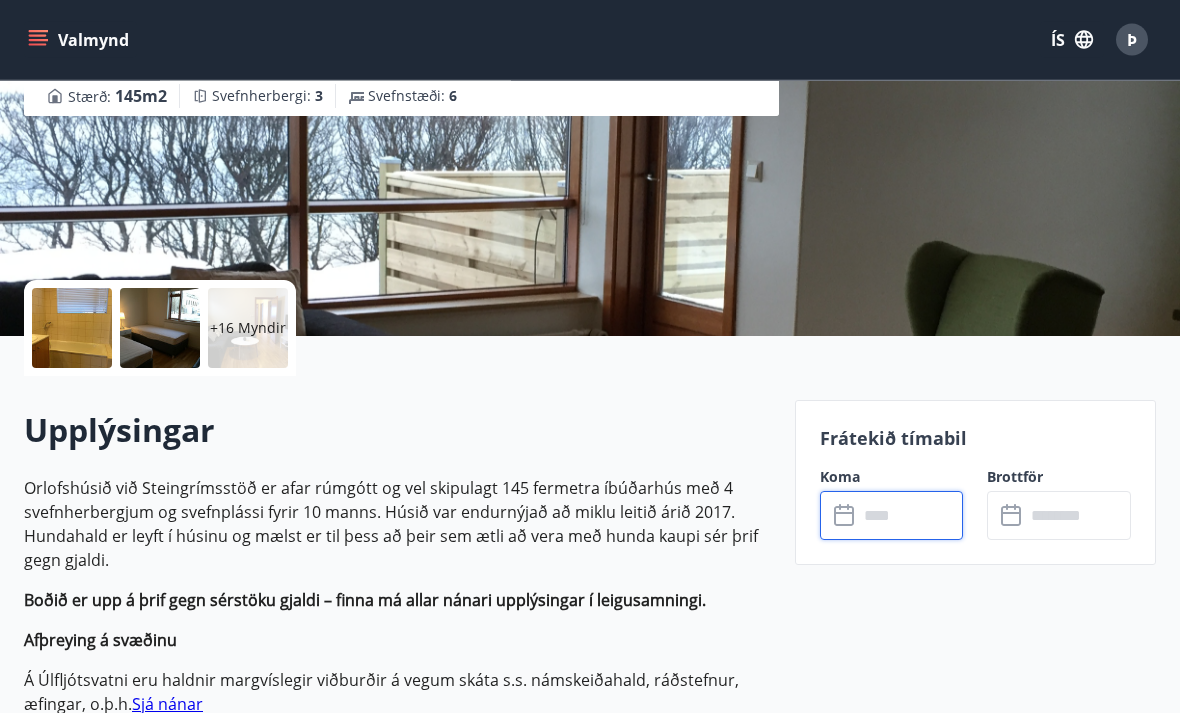 scroll, scrollTop: 264, scrollLeft: 0, axis: vertical 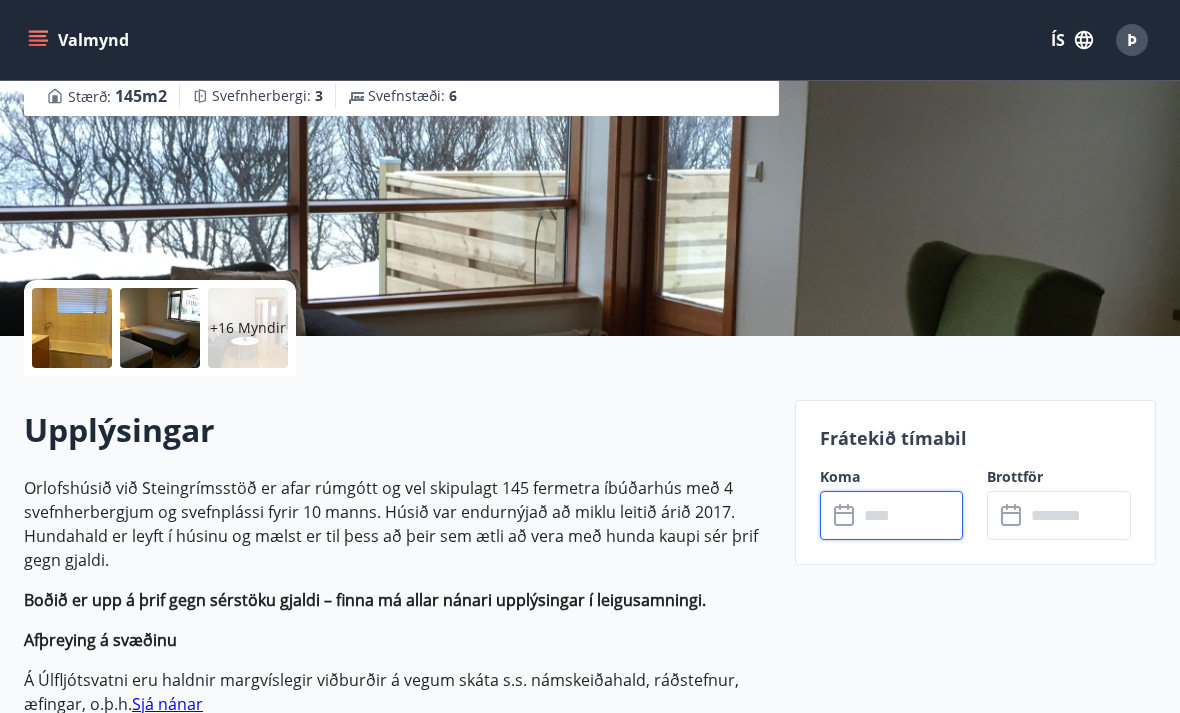 click at bounding box center [911, 515] 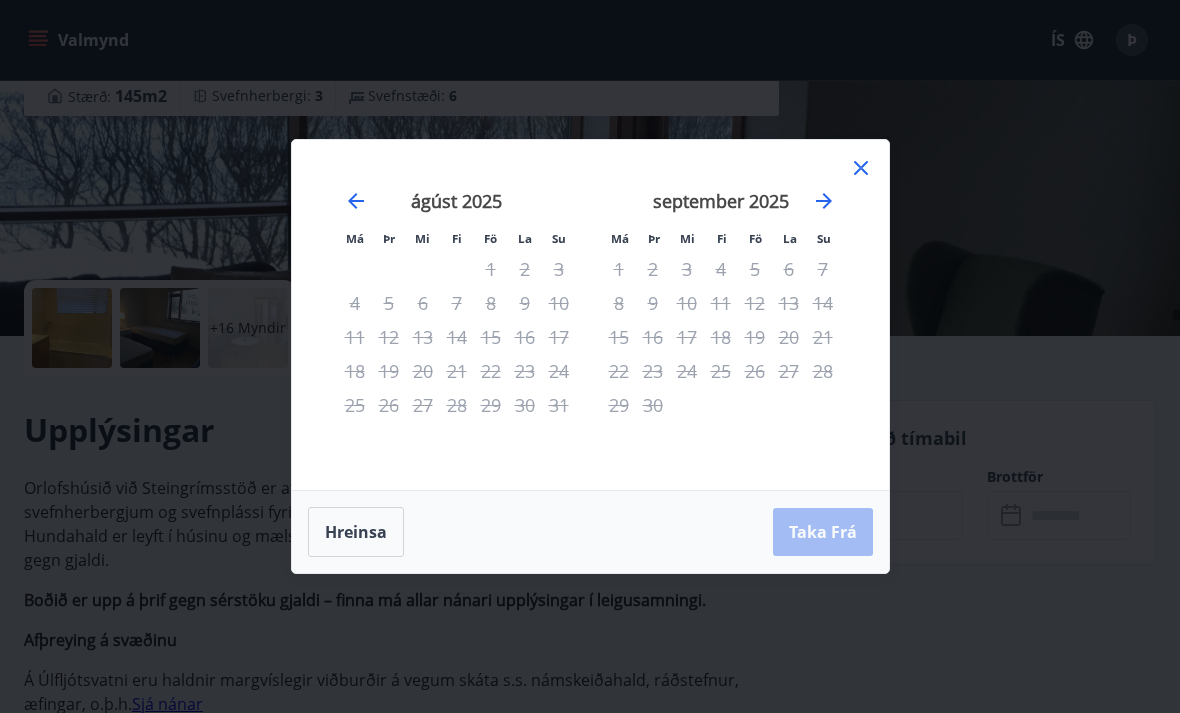 click 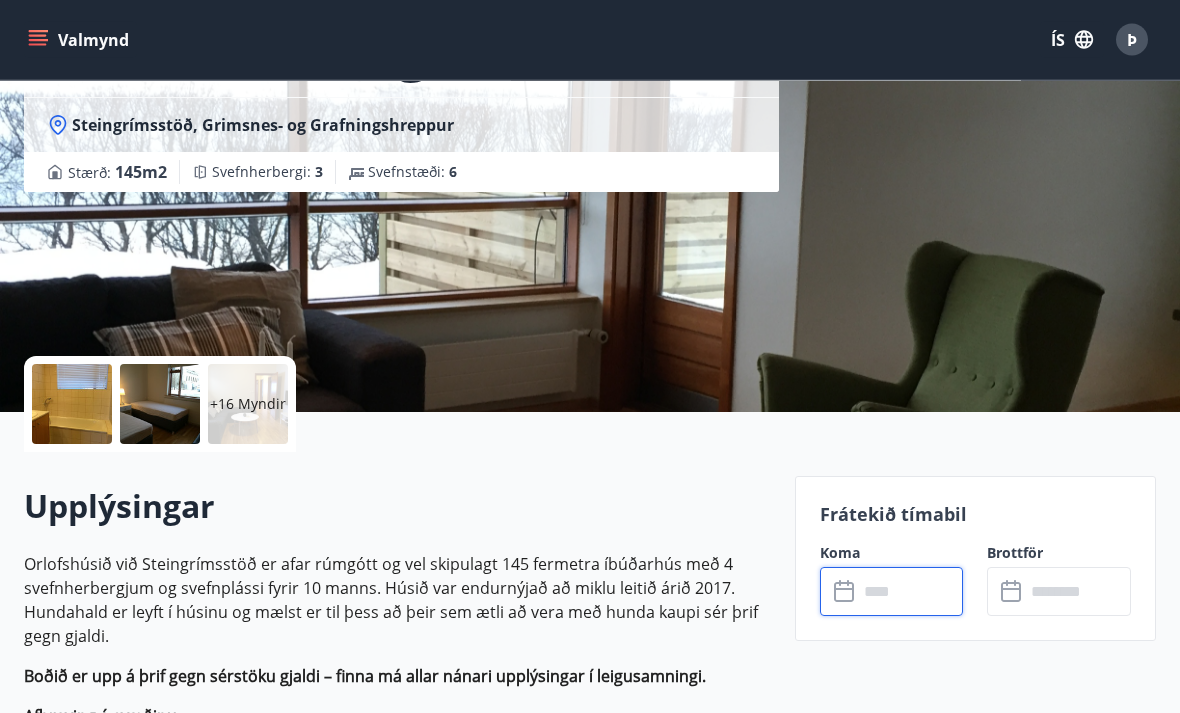scroll, scrollTop: 188, scrollLeft: 0, axis: vertical 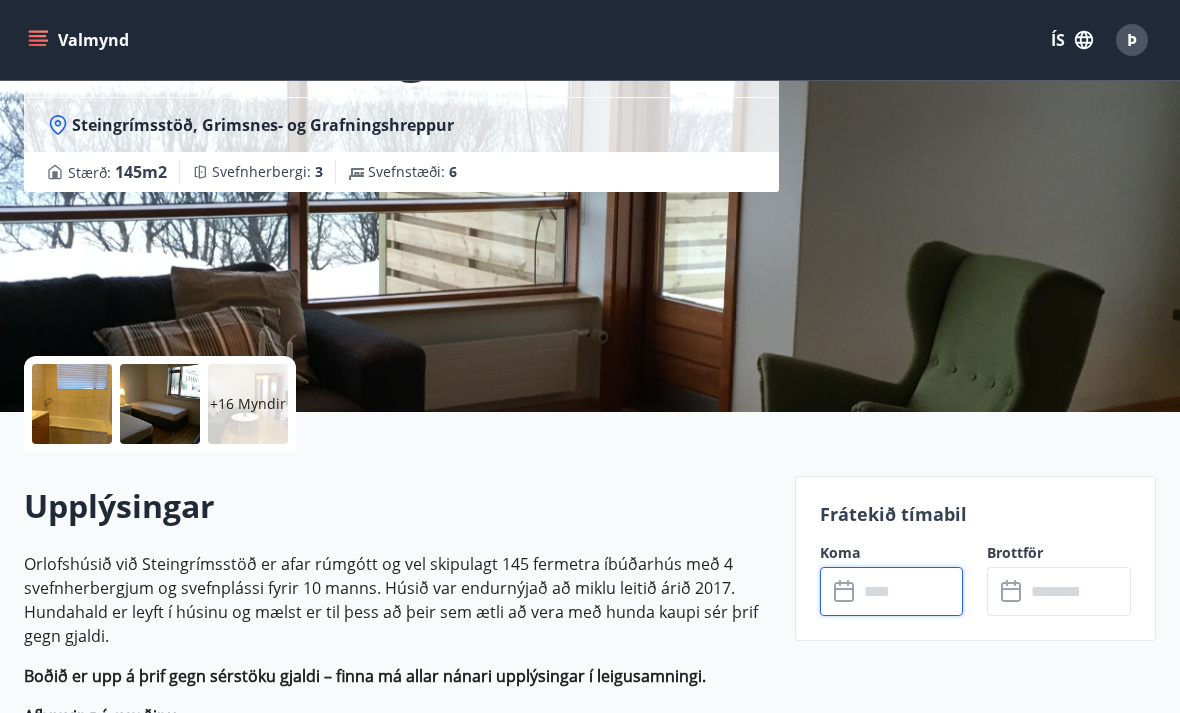 click at bounding box center [911, 591] 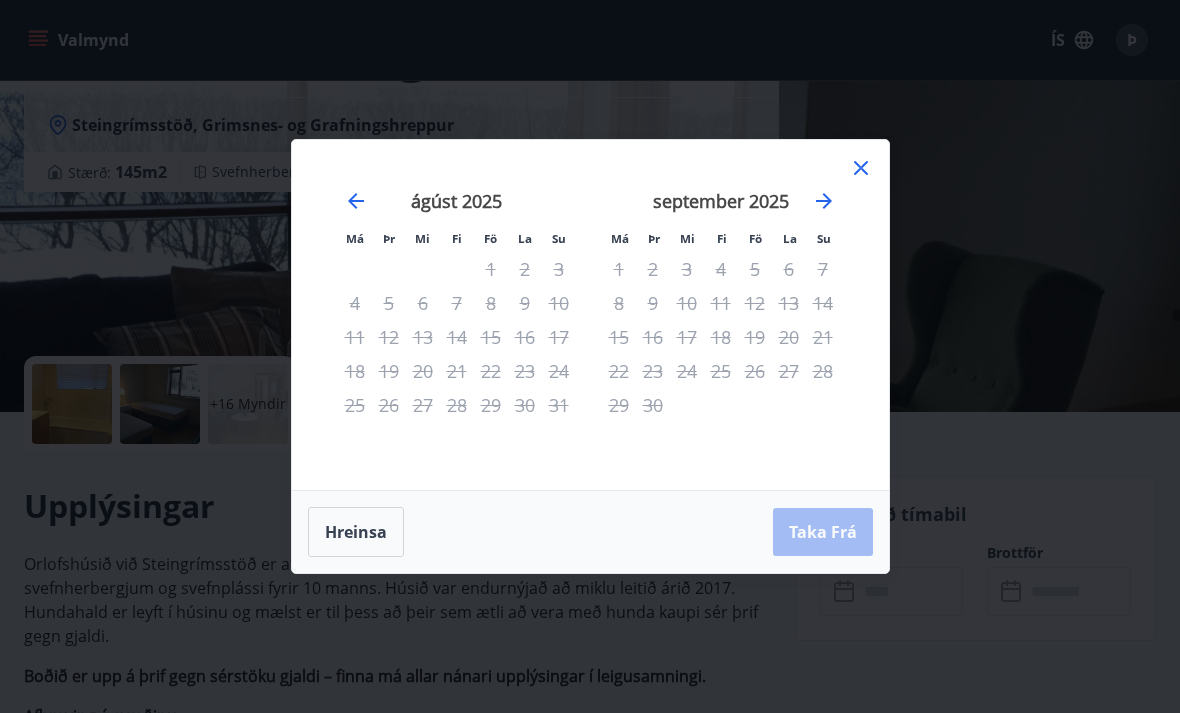 click 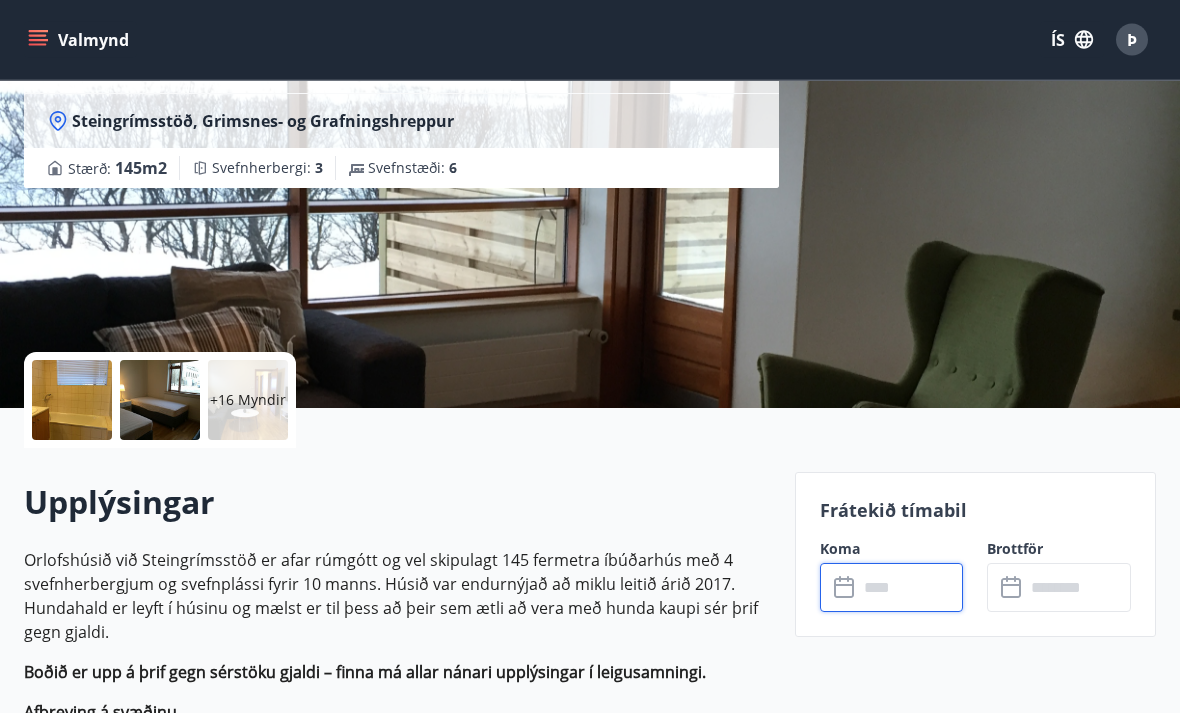 scroll, scrollTop: 192, scrollLeft: 0, axis: vertical 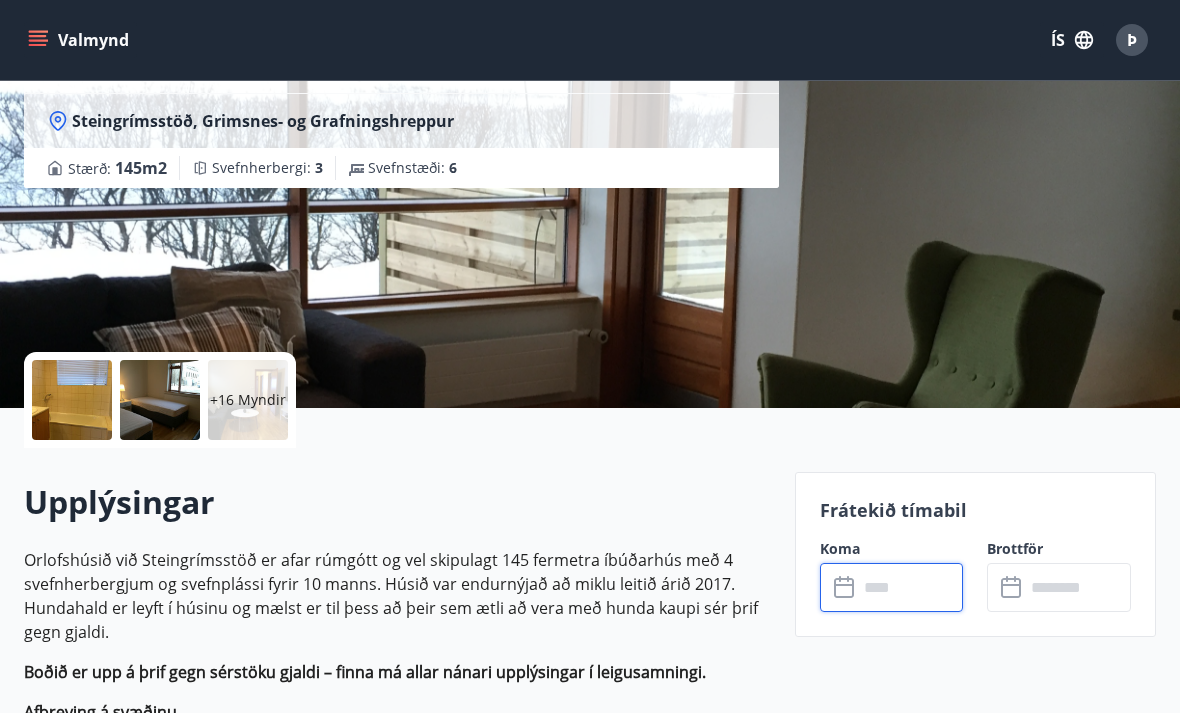 click at bounding box center [911, 587] 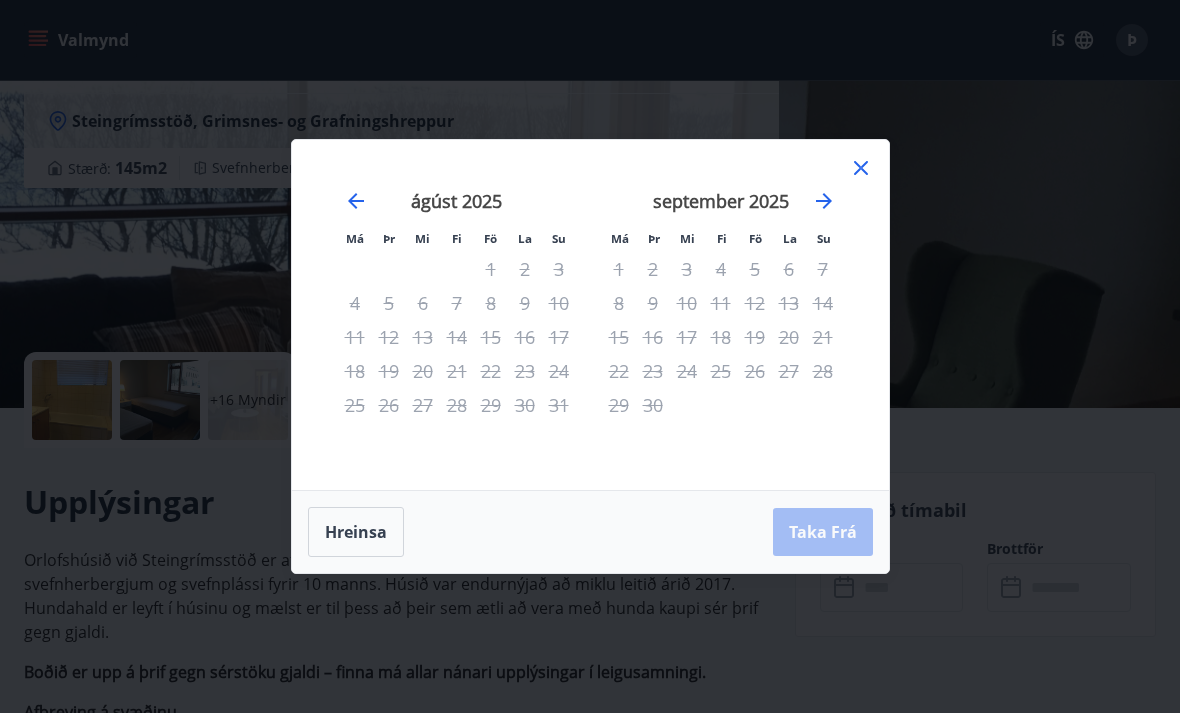 click 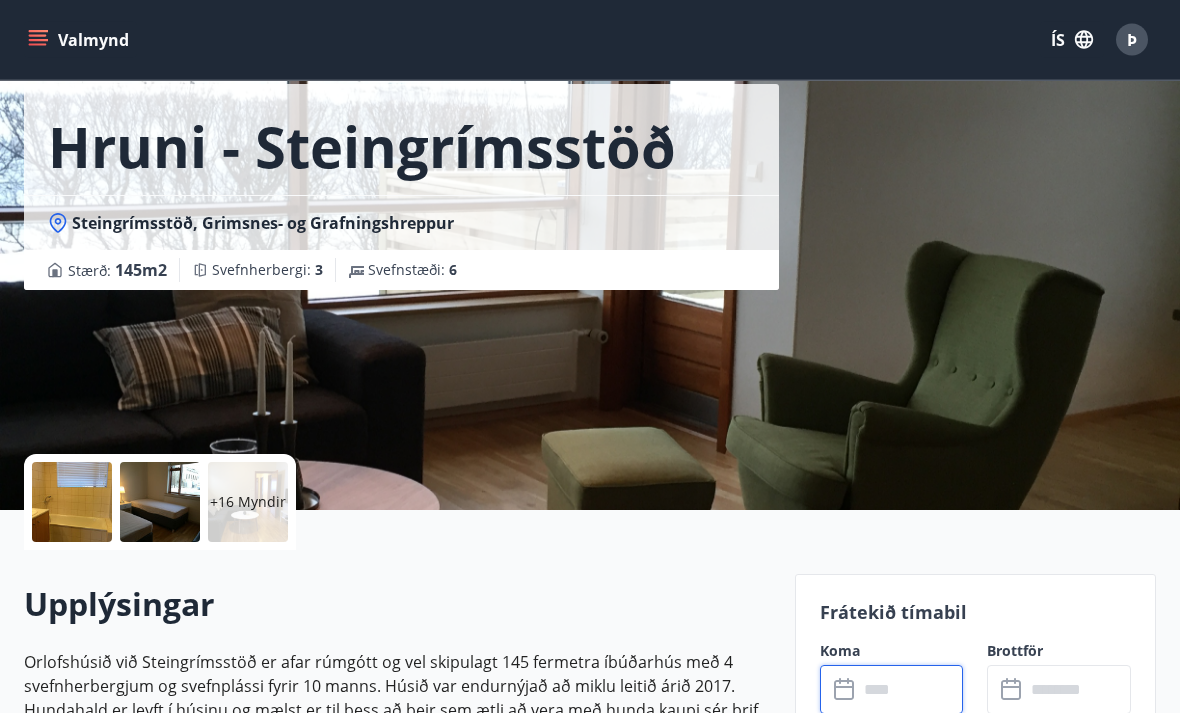 scroll, scrollTop: 90, scrollLeft: 0, axis: vertical 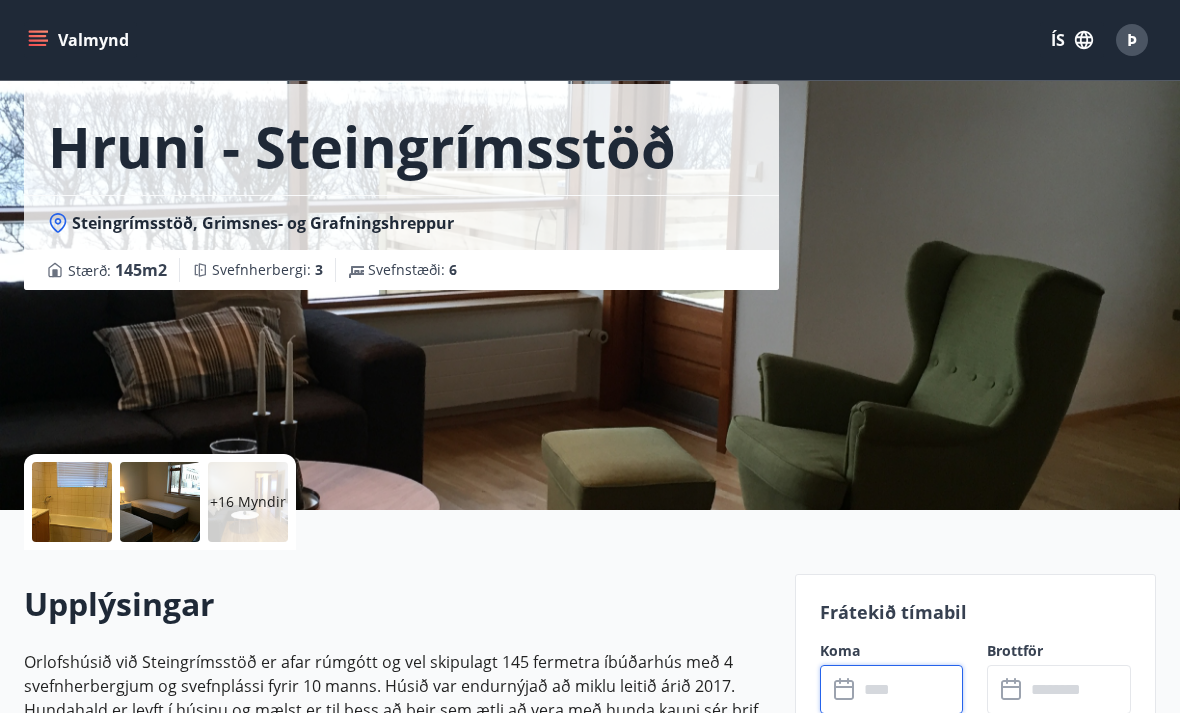 click at bounding box center (911, 689) 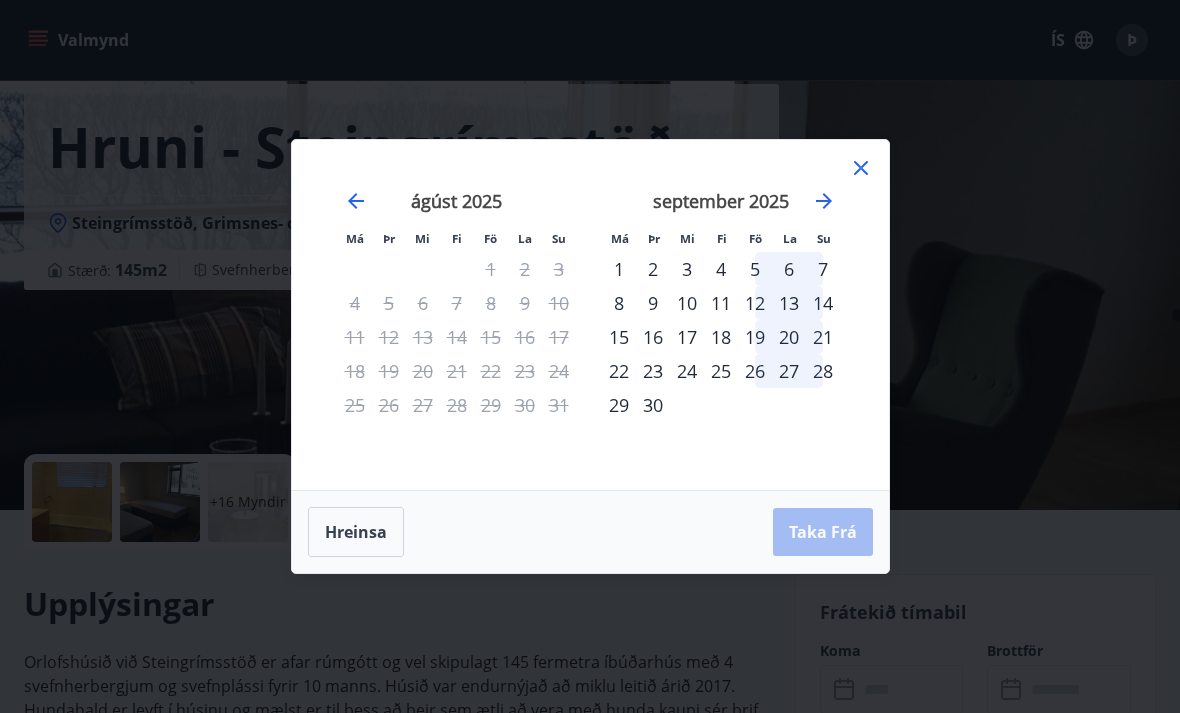click on "12" at bounding box center [755, 303] 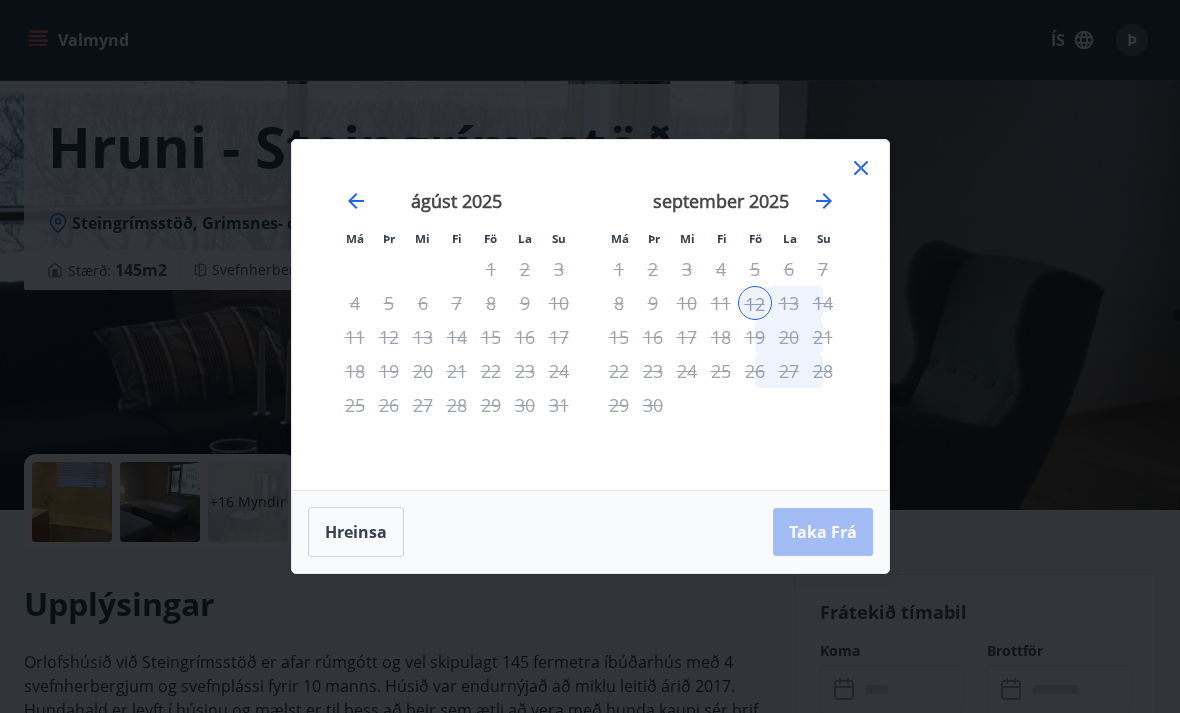 click on "19" at bounding box center (755, 337) 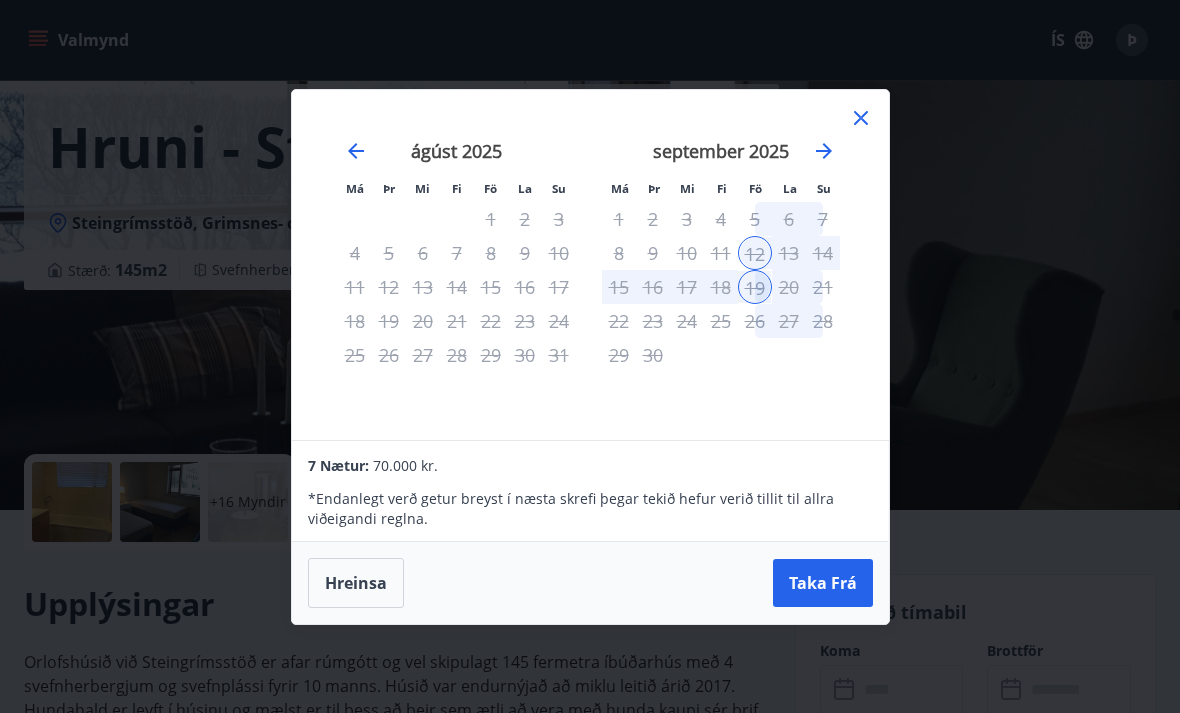 click on "Taka Frá" at bounding box center [823, 583] 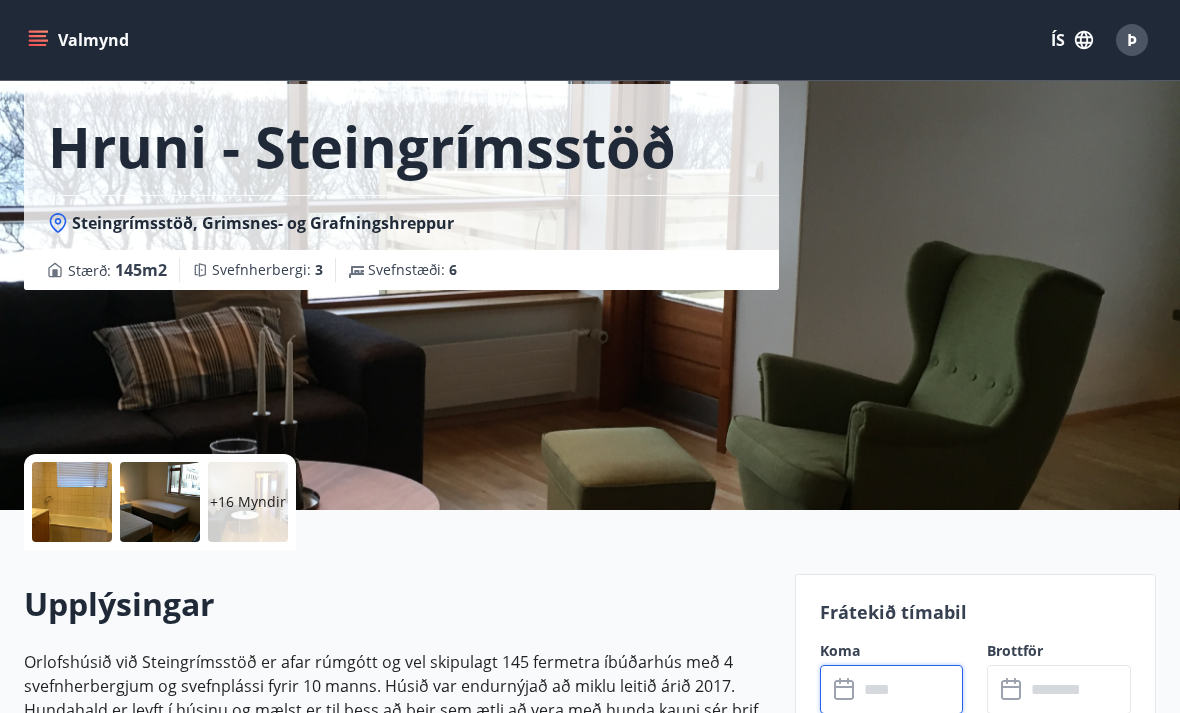 type on "******" 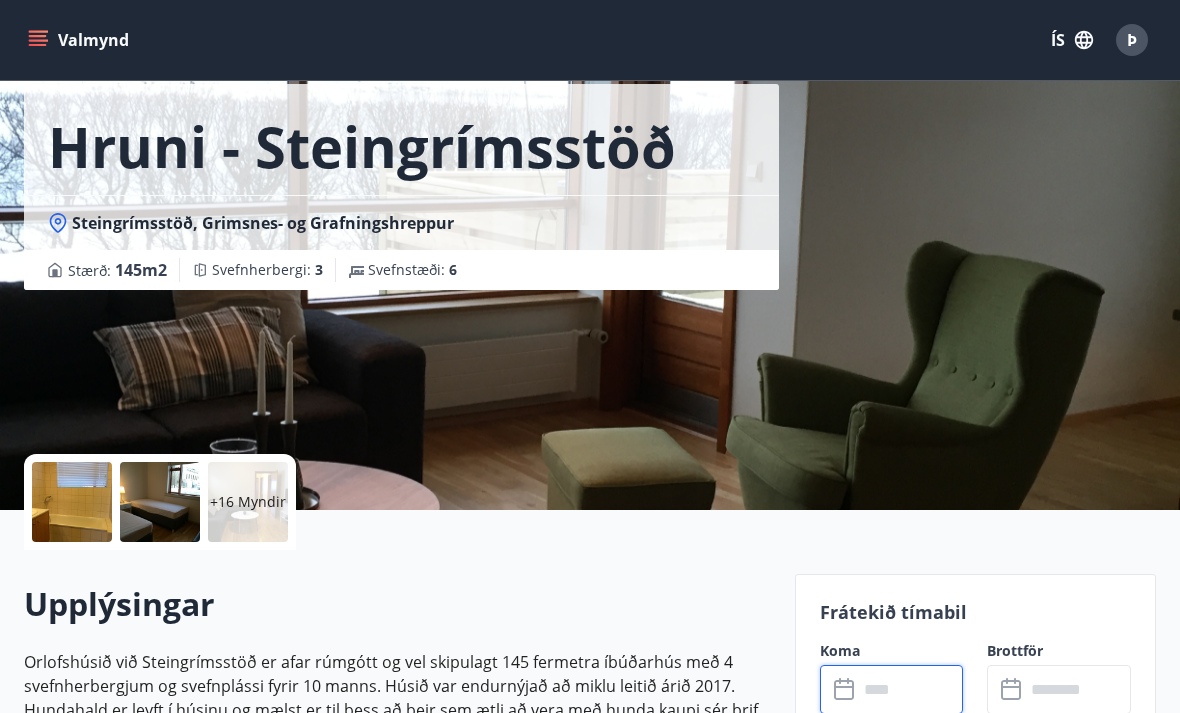 type on "******" 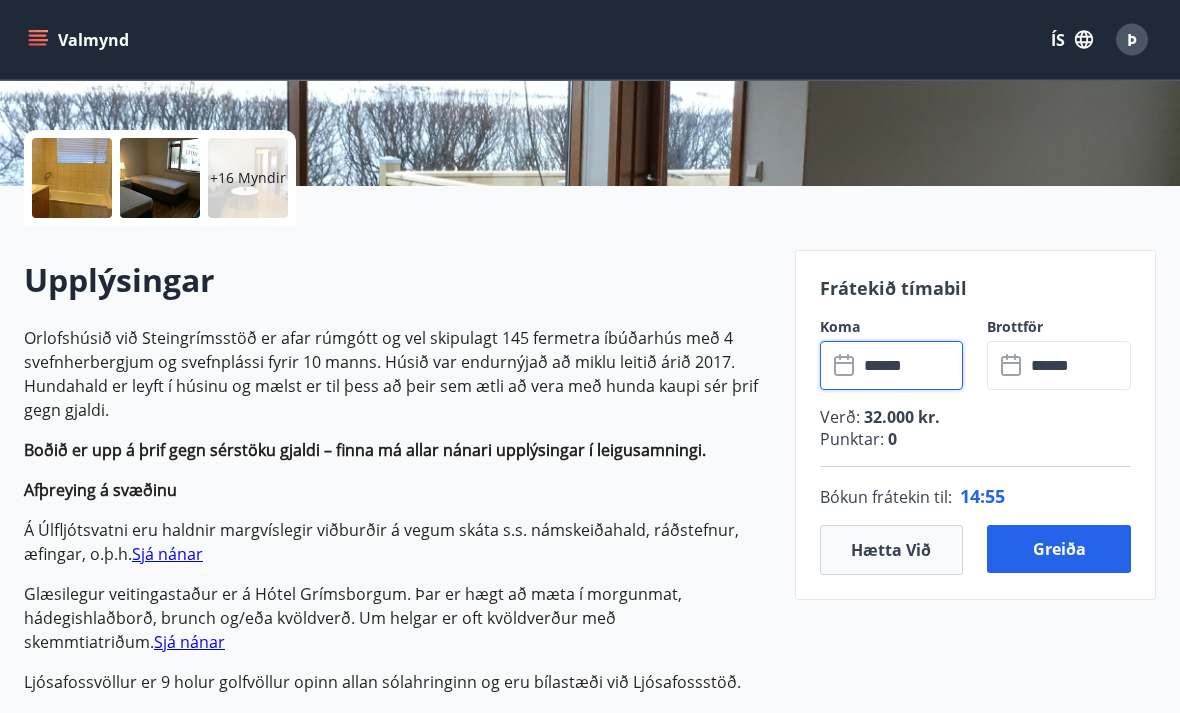 scroll, scrollTop: 414, scrollLeft: 0, axis: vertical 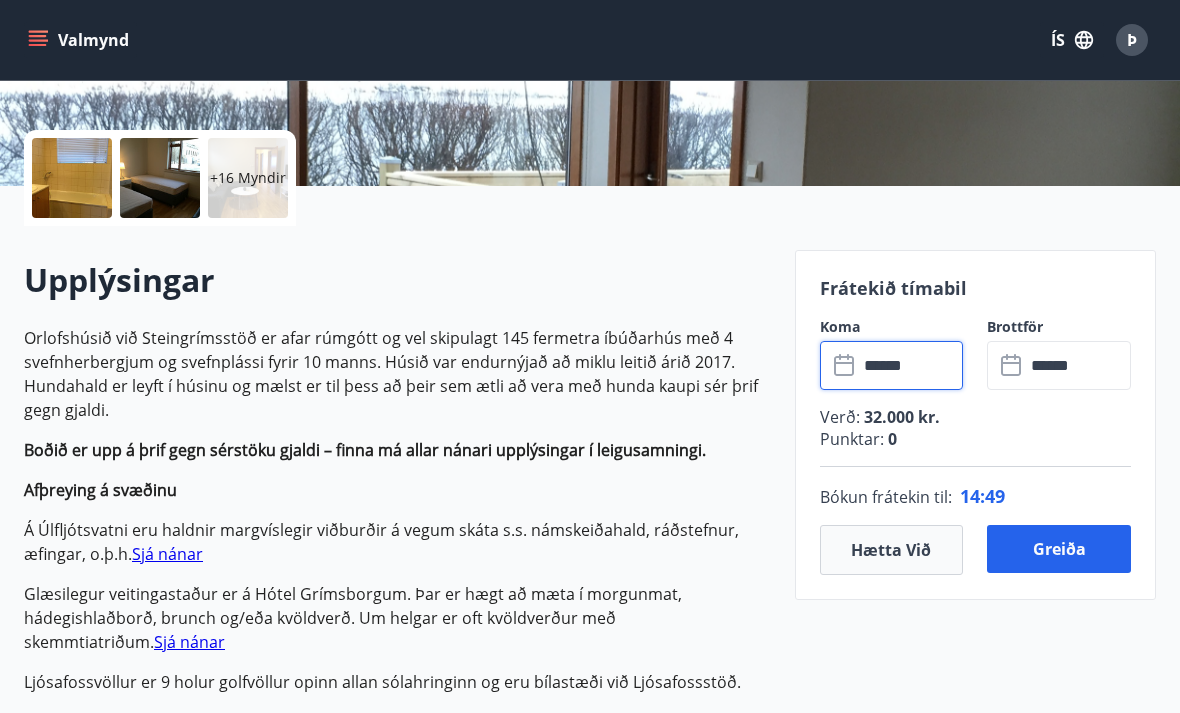 click on "Greiða" at bounding box center [1059, 549] 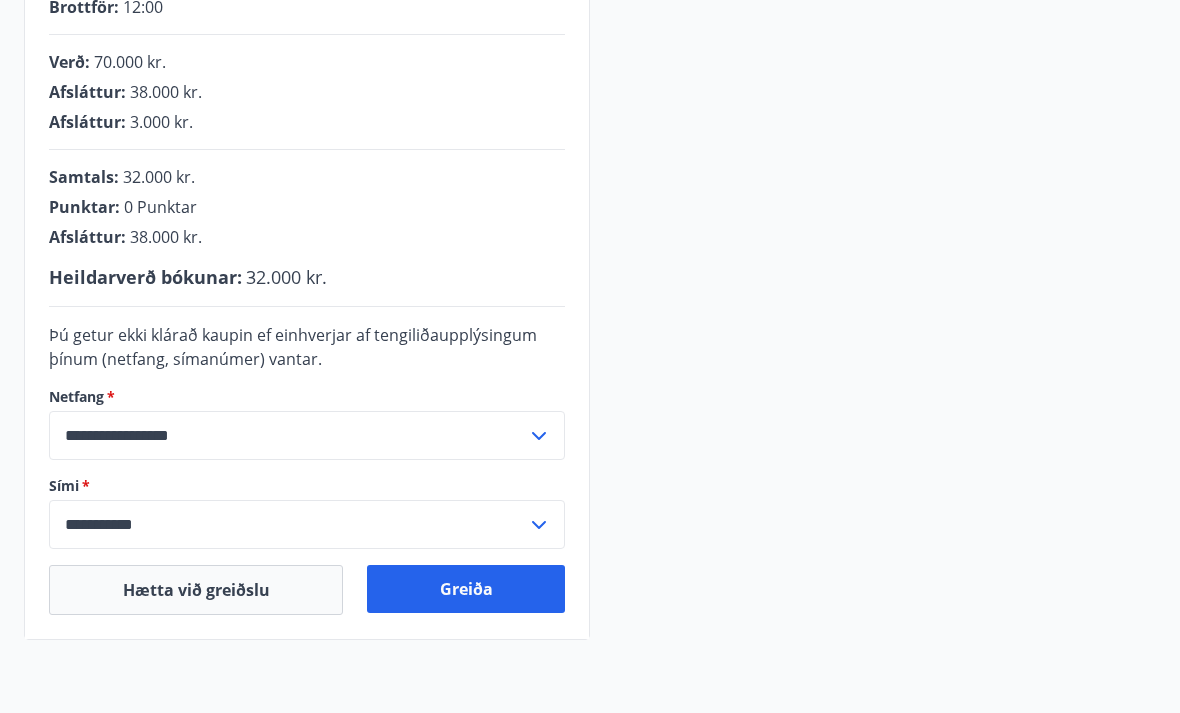 scroll, scrollTop: 469, scrollLeft: 0, axis: vertical 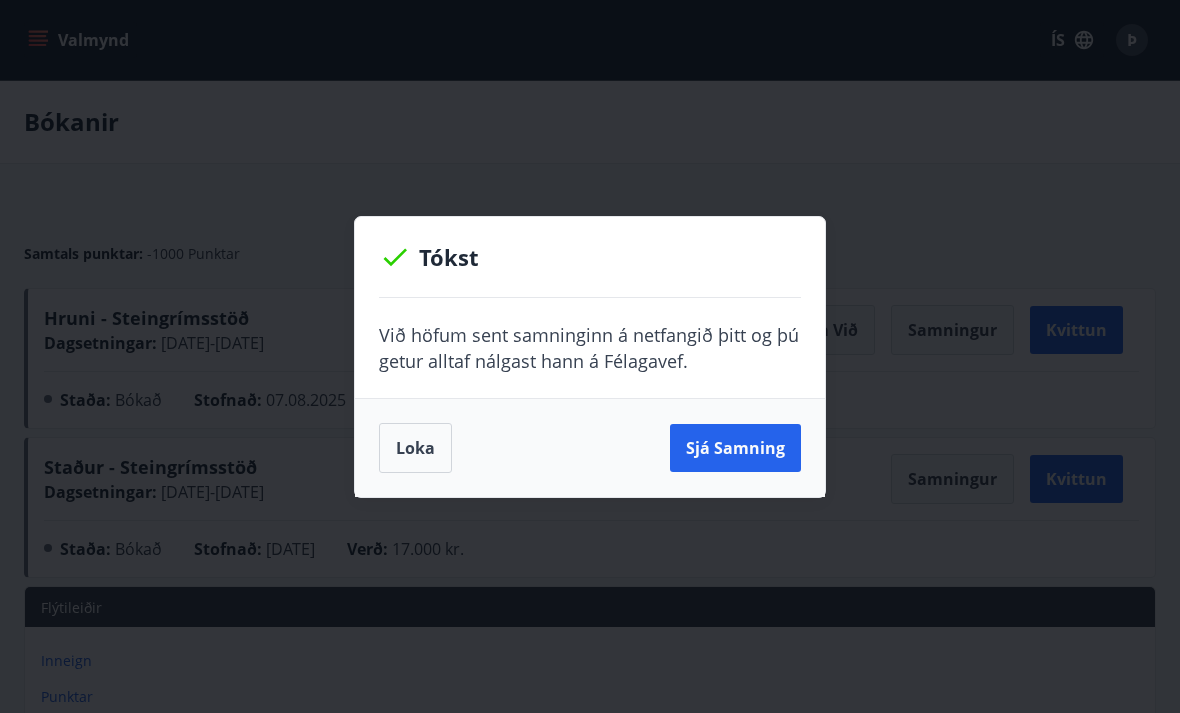 click on "Loka" at bounding box center [415, 448] 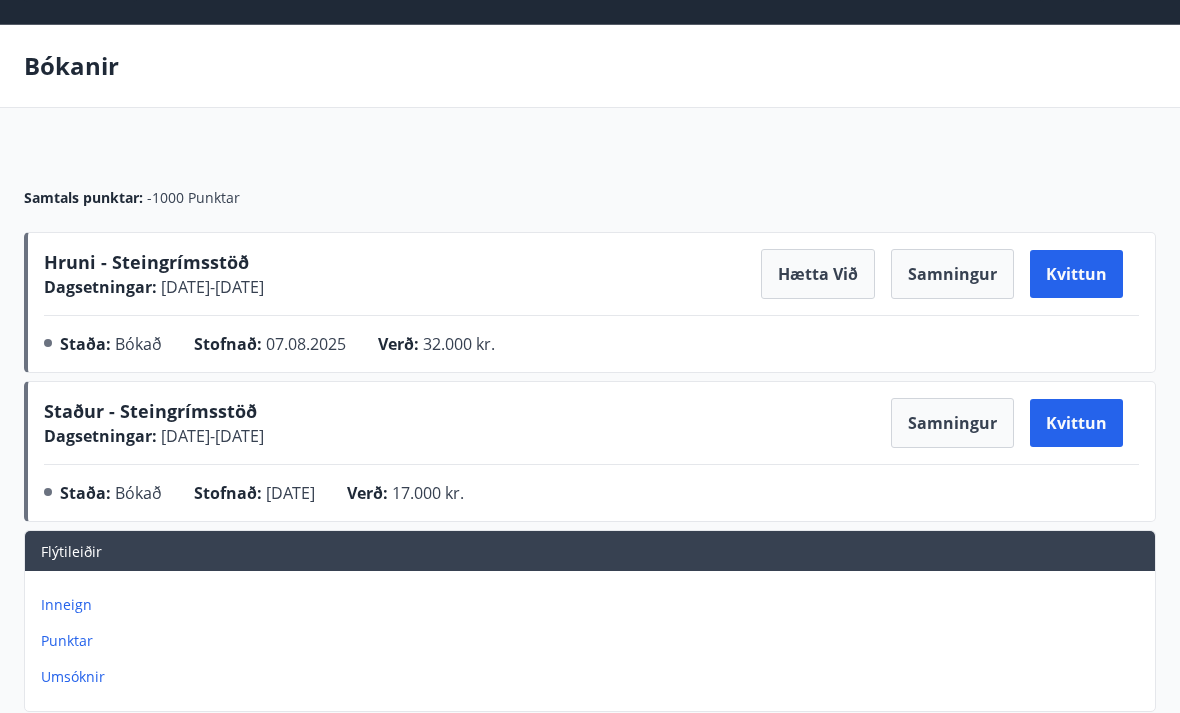 scroll, scrollTop: 56, scrollLeft: 0, axis: vertical 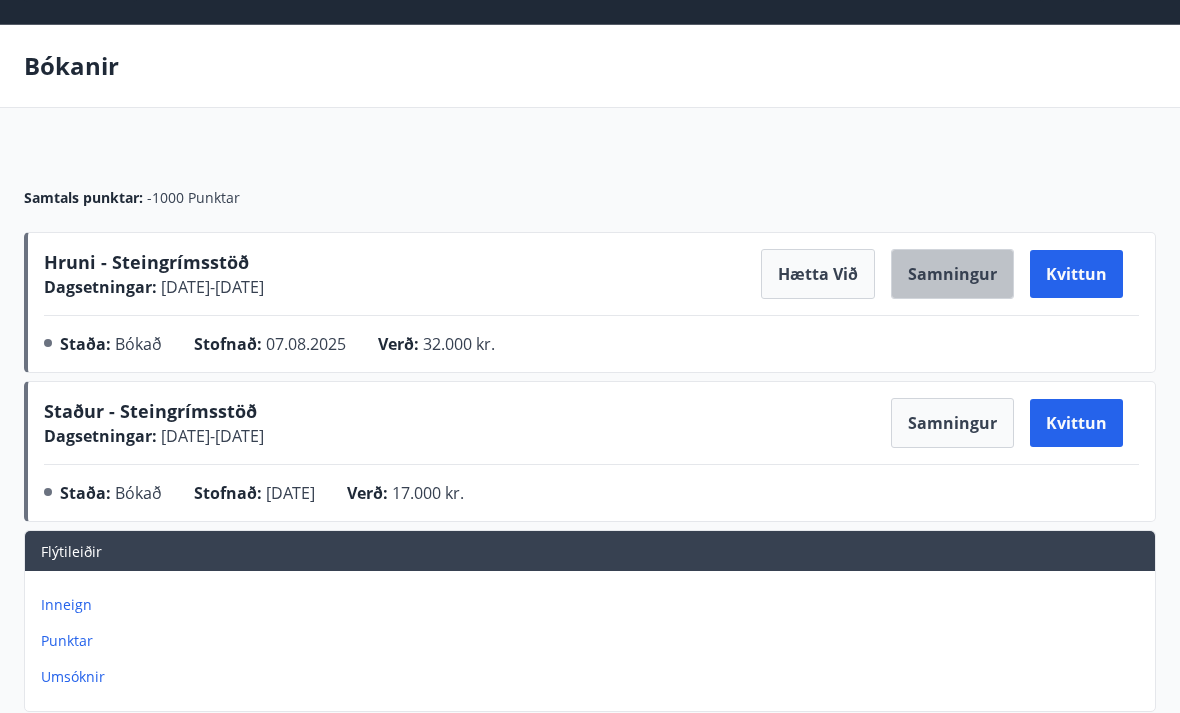 click on "Samningur" at bounding box center (952, 274) 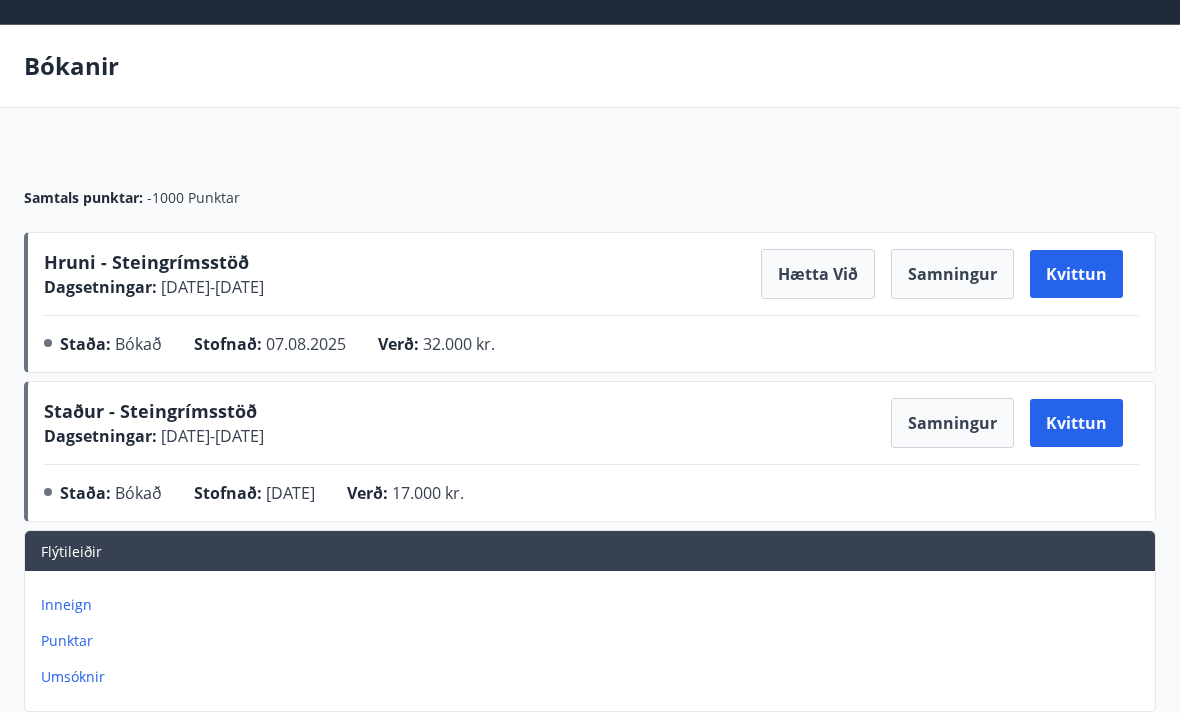 click on "Kvittun" at bounding box center (1076, 274) 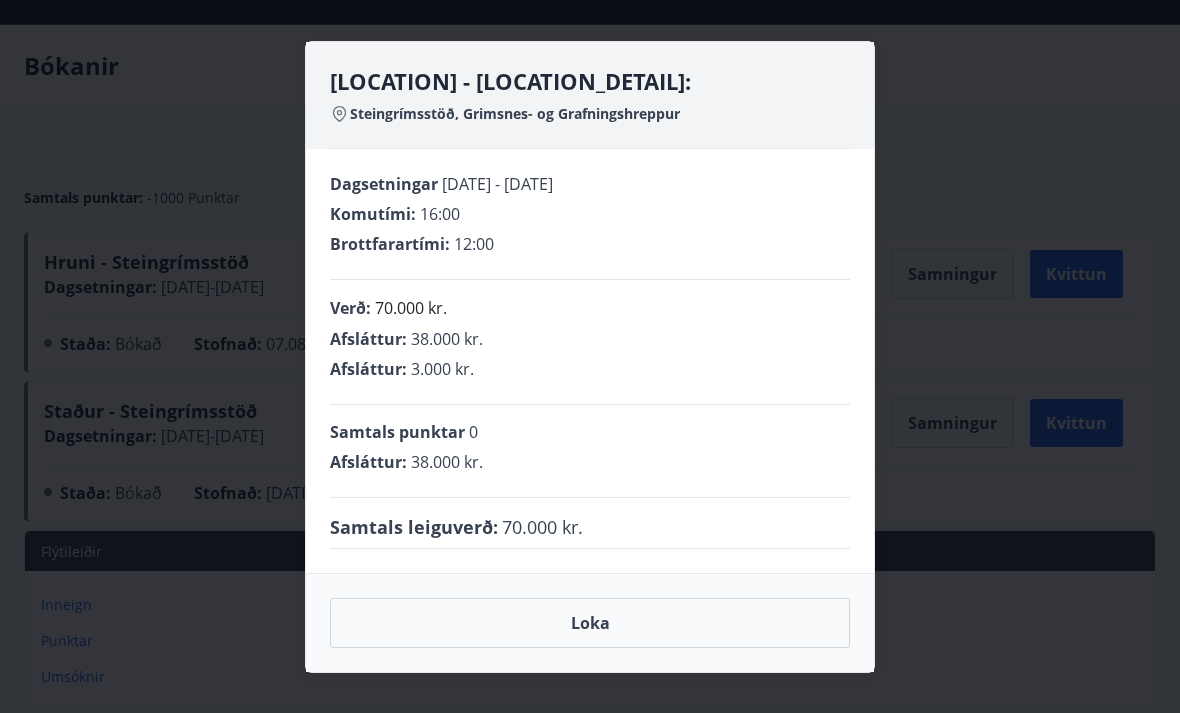 click on "Loka" at bounding box center [590, 623] 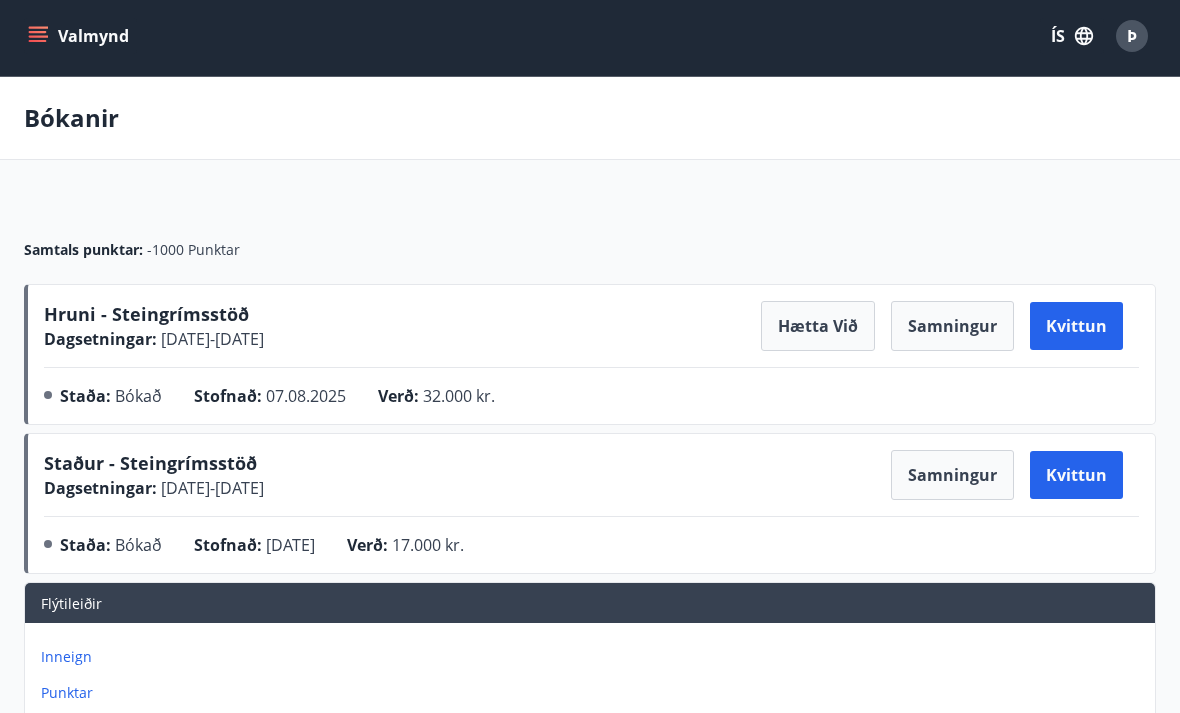 scroll, scrollTop: 0, scrollLeft: 0, axis: both 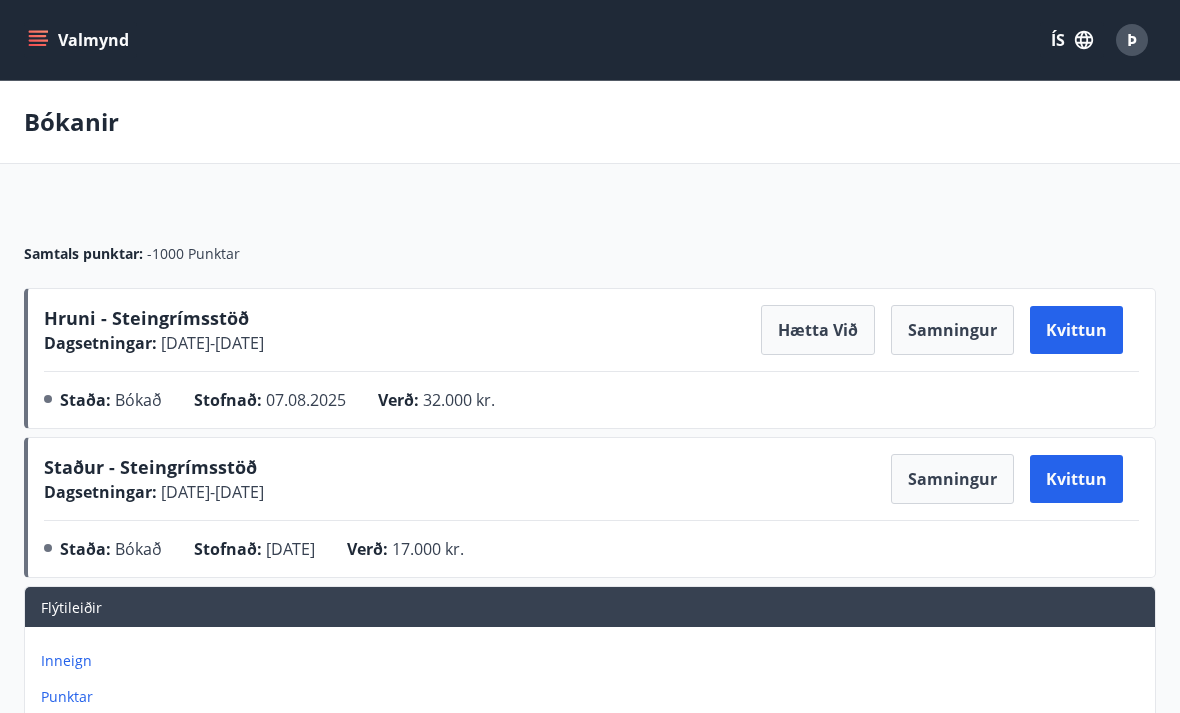 click on "Kvittun" at bounding box center [1076, 330] 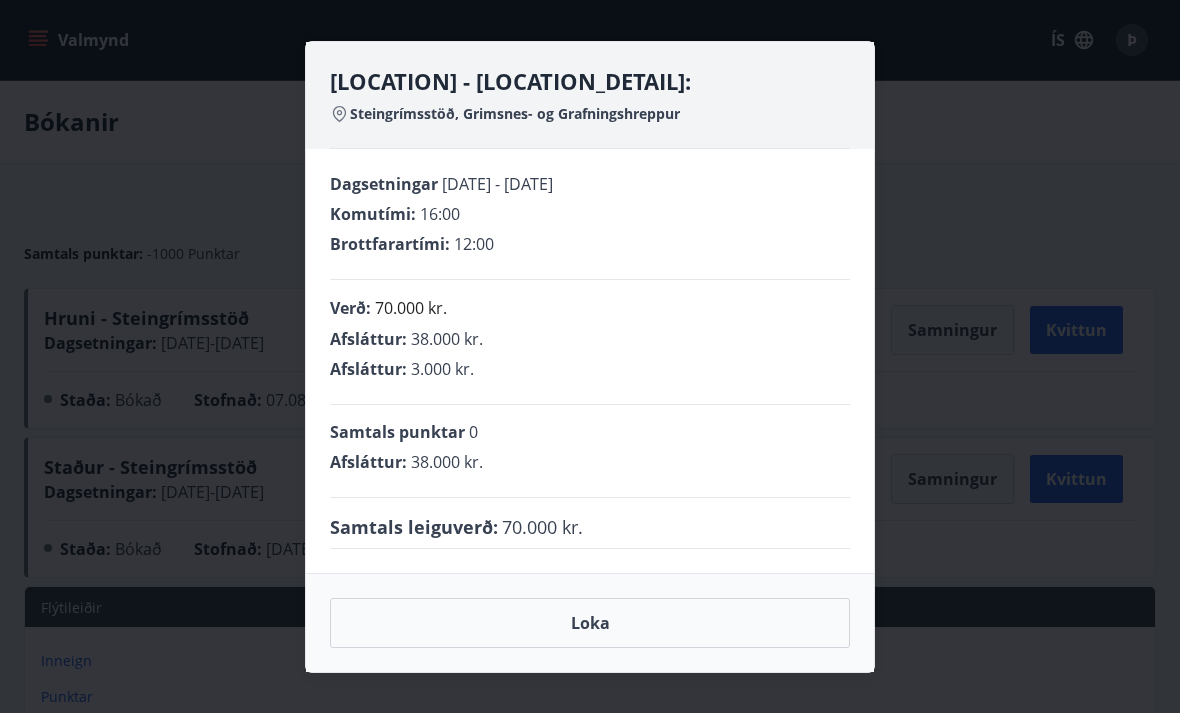 click on "Loka" at bounding box center [590, 623] 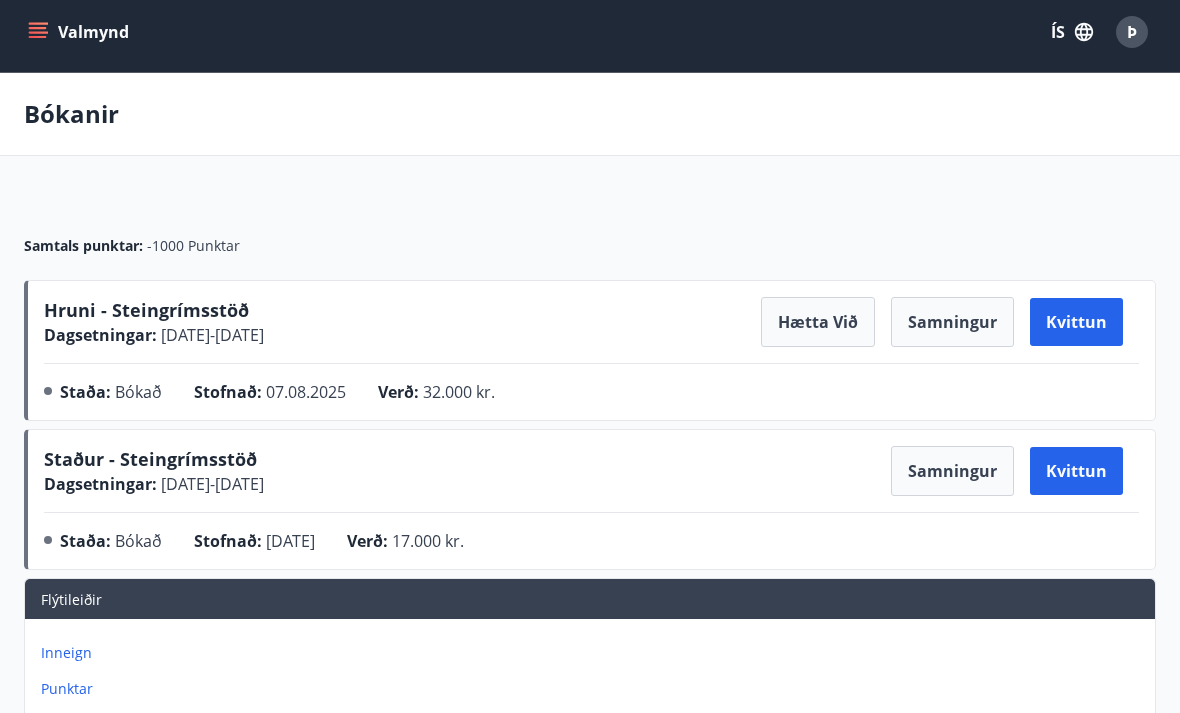 scroll, scrollTop: 0, scrollLeft: 0, axis: both 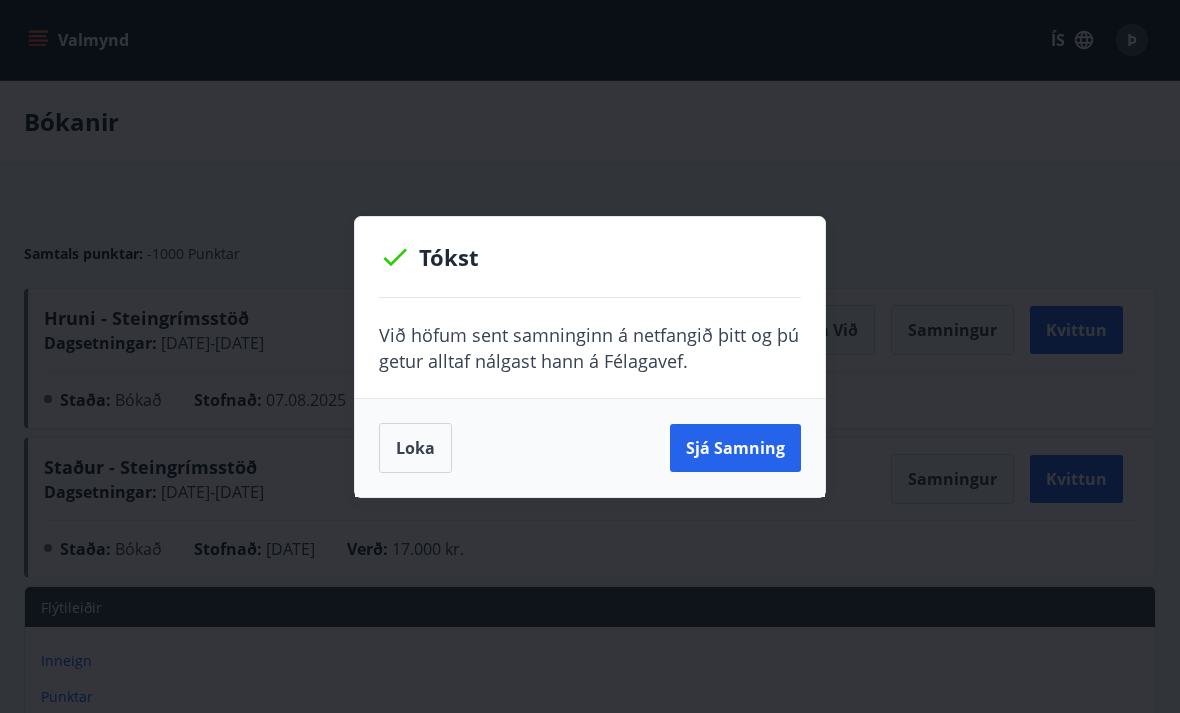 click on "Loka" at bounding box center [415, 448] 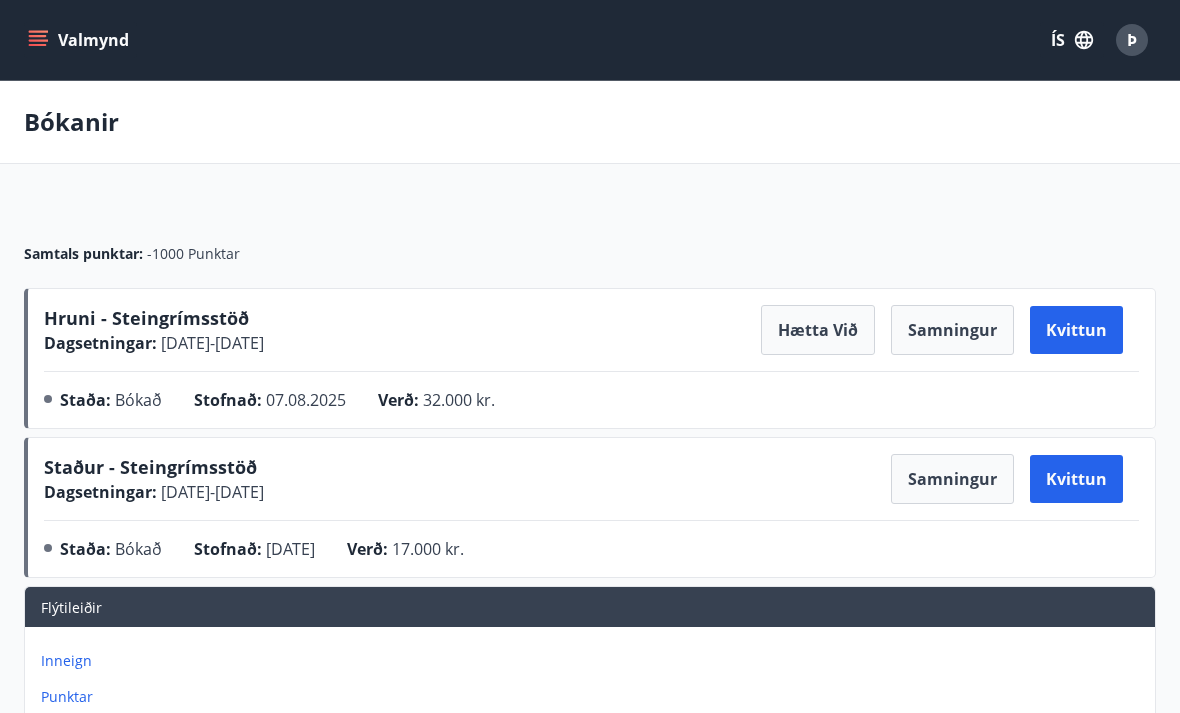 click on "Valmynd" at bounding box center [80, 40] 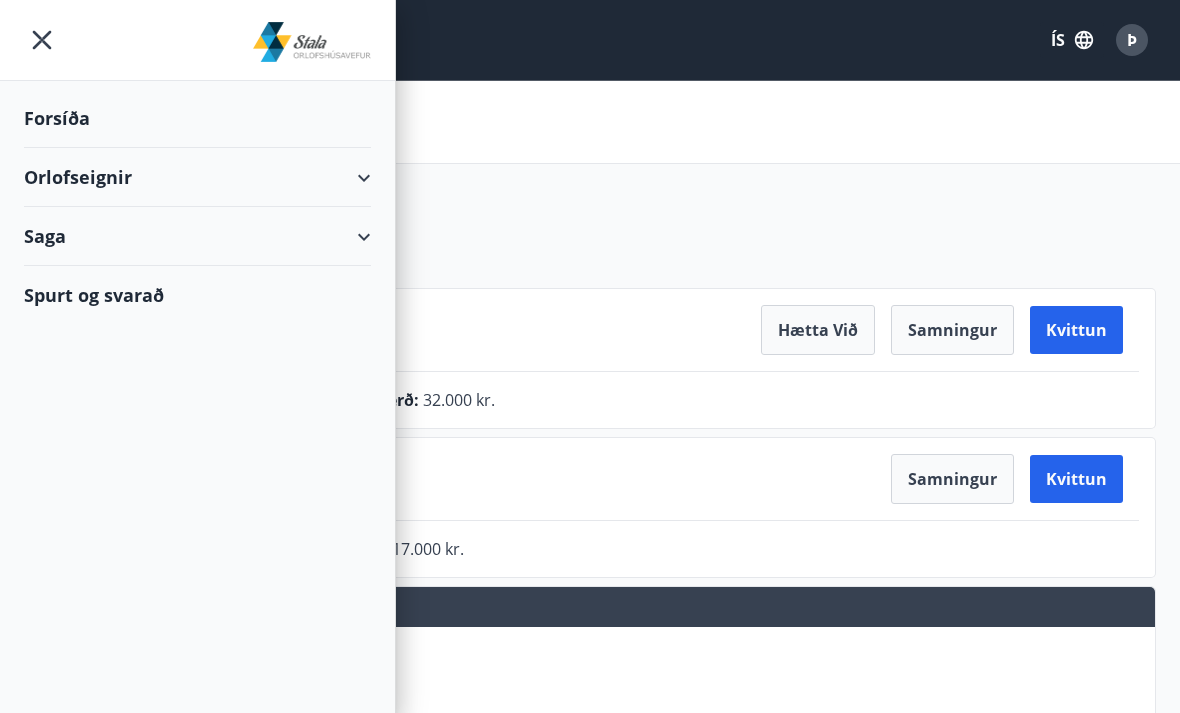click on "Orlofseignir" at bounding box center (197, 177) 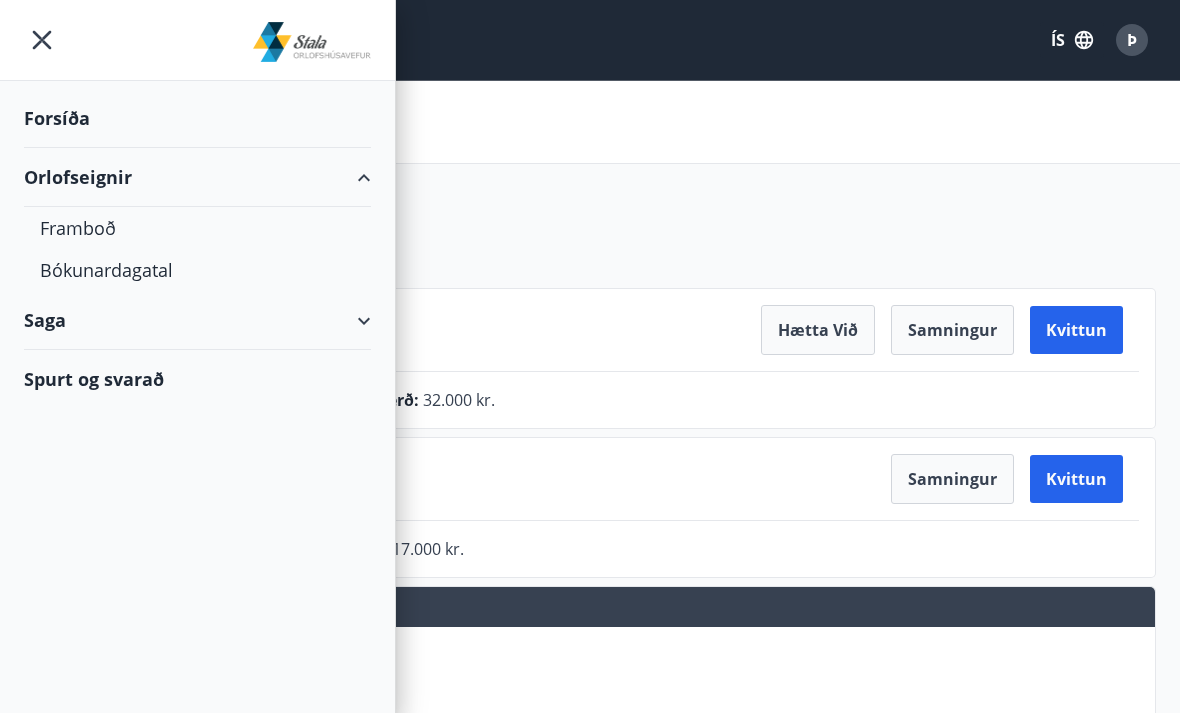 click on "Forsíða" at bounding box center [197, 118] 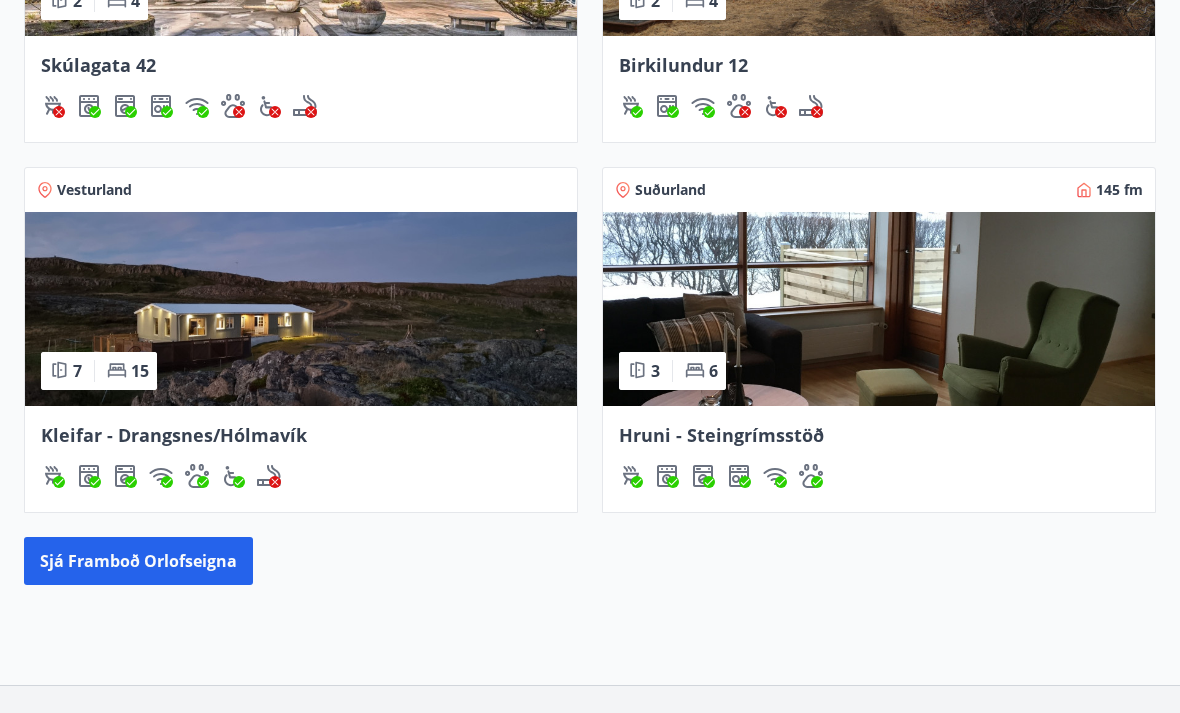 scroll, scrollTop: 1051, scrollLeft: 0, axis: vertical 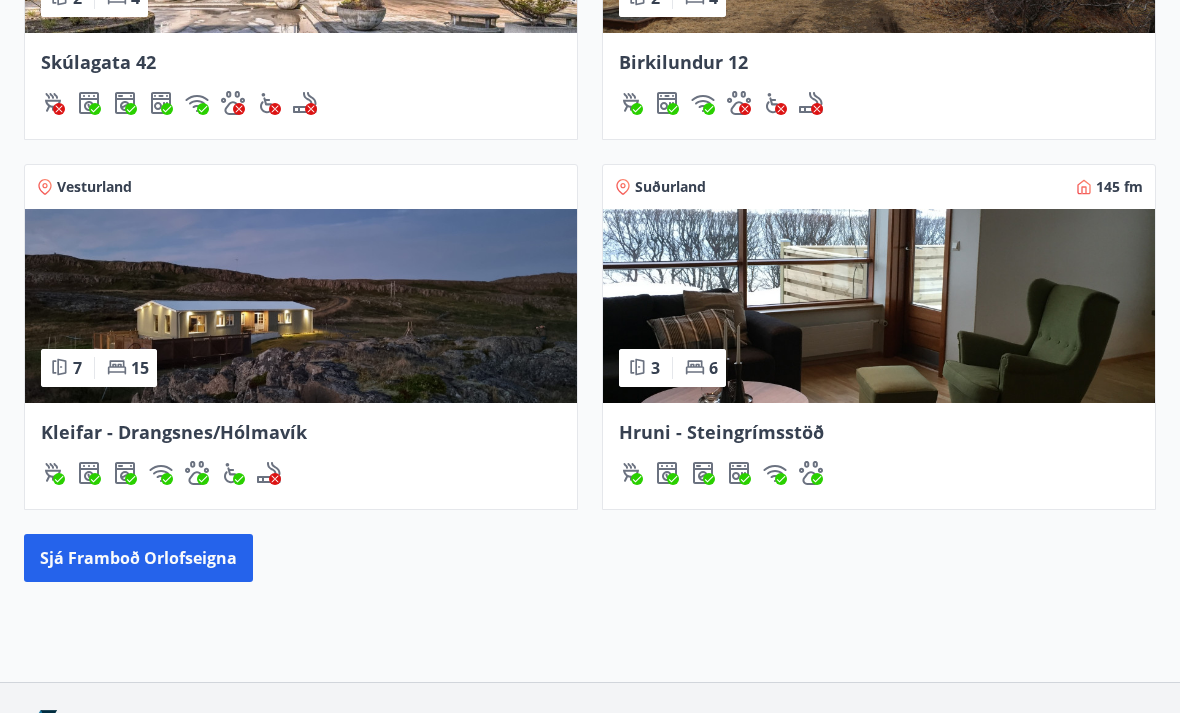 click on "Sjá framboð orlofseigna" at bounding box center [138, 558] 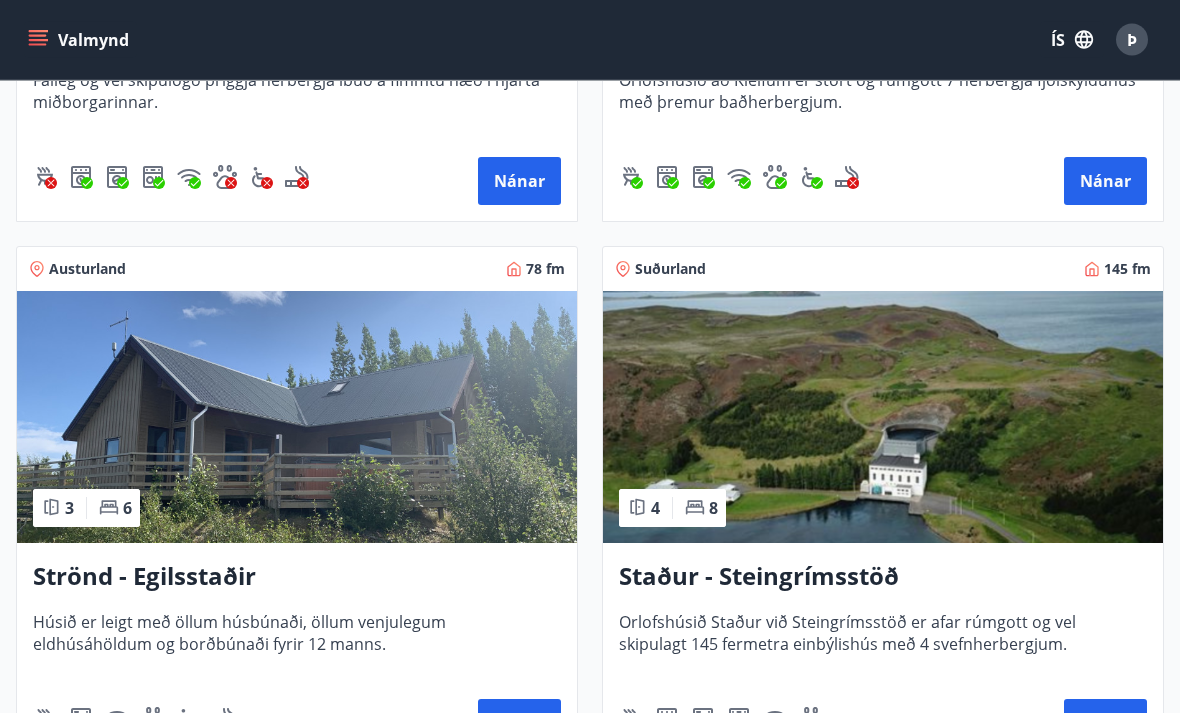 scroll, scrollTop: 1283, scrollLeft: 0, axis: vertical 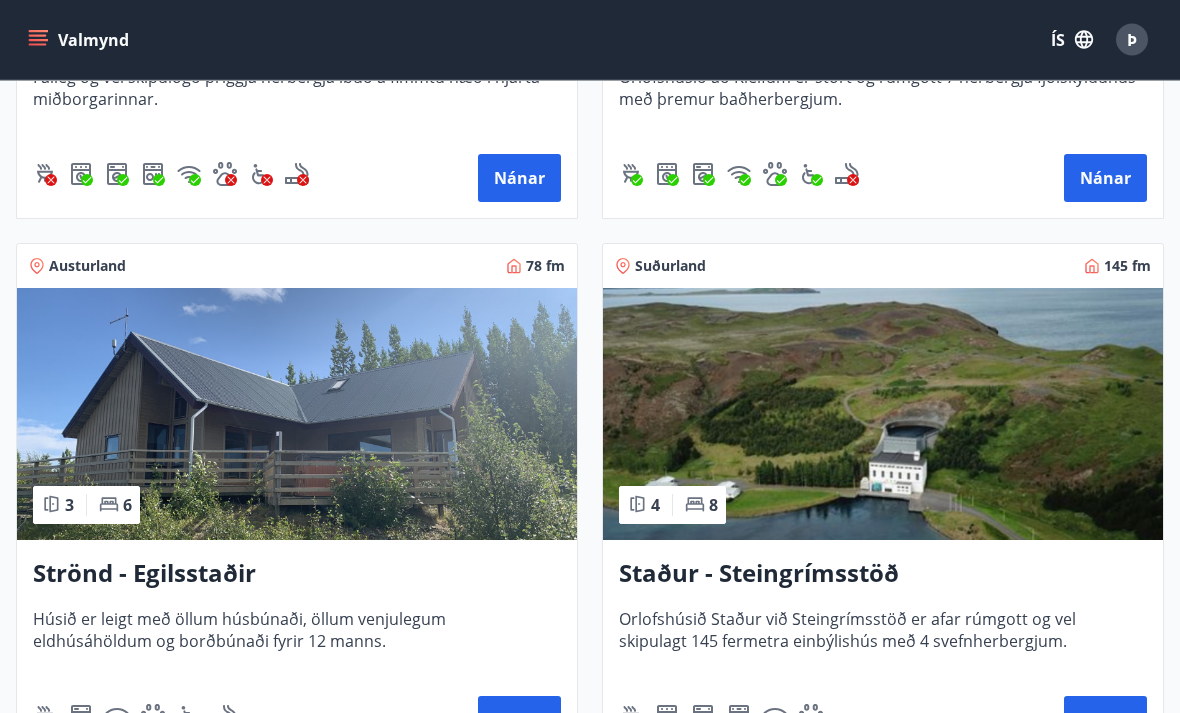 click at bounding box center [883, 415] 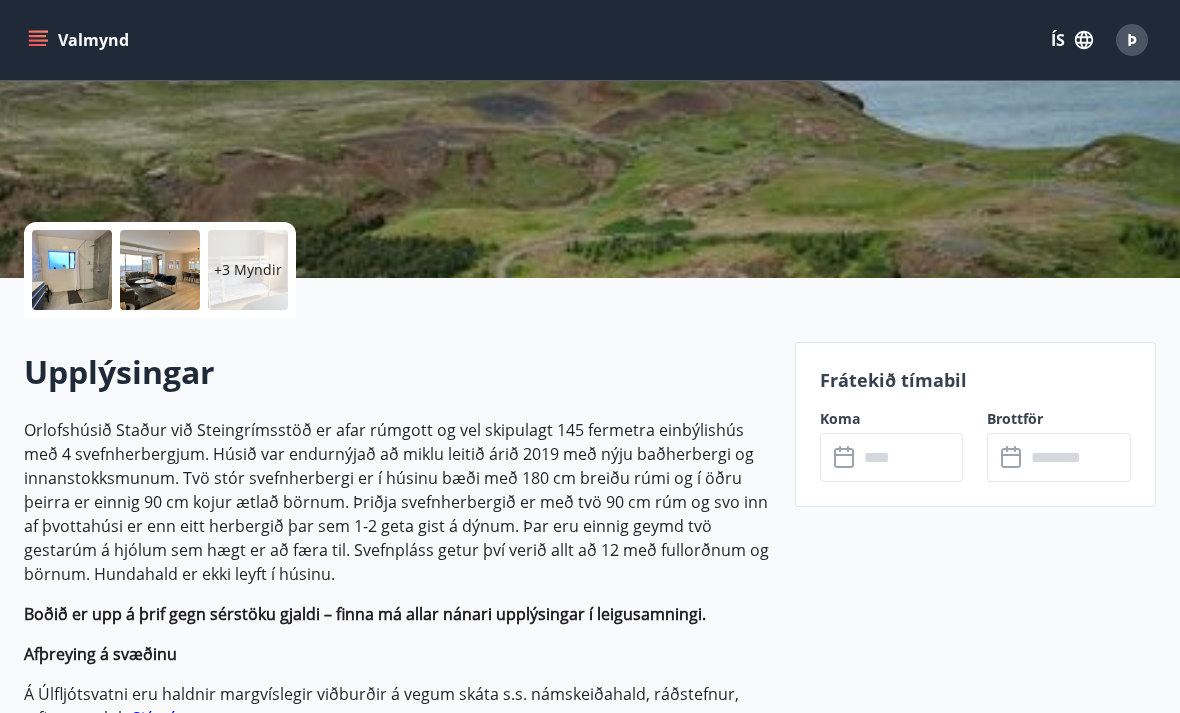 scroll, scrollTop: 323, scrollLeft: 0, axis: vertical 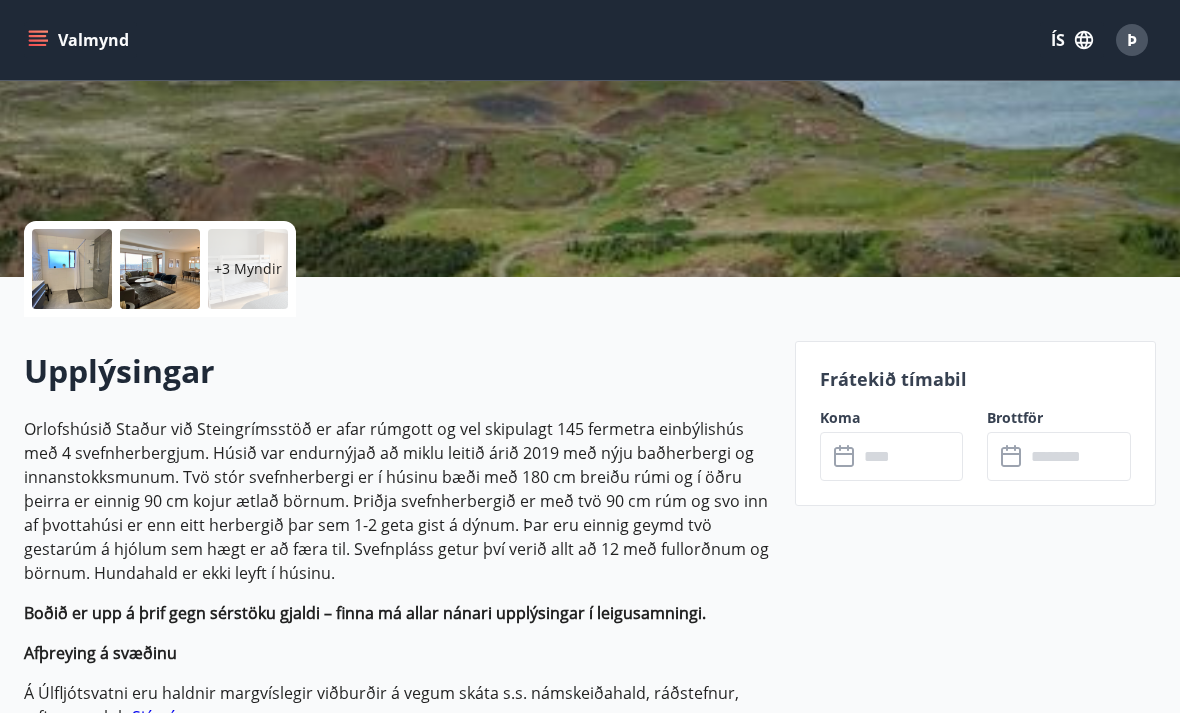 click at bounding box center [911, 456] 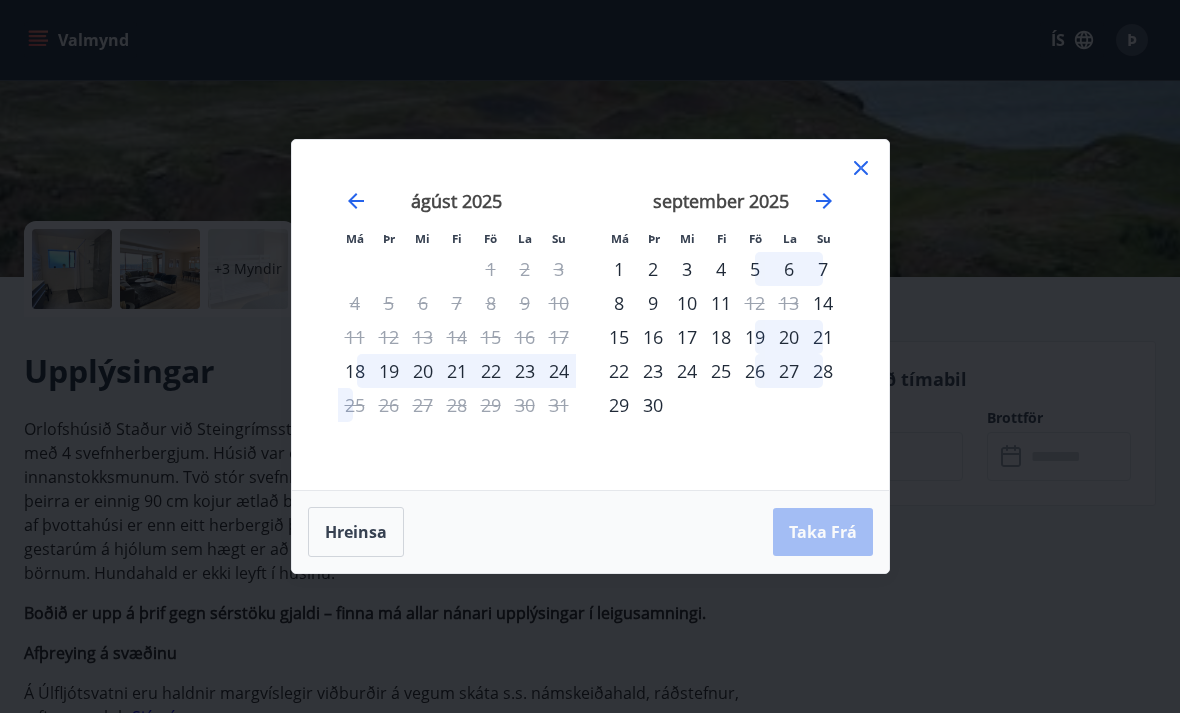 click on "12" at bounding box center [755, 303] 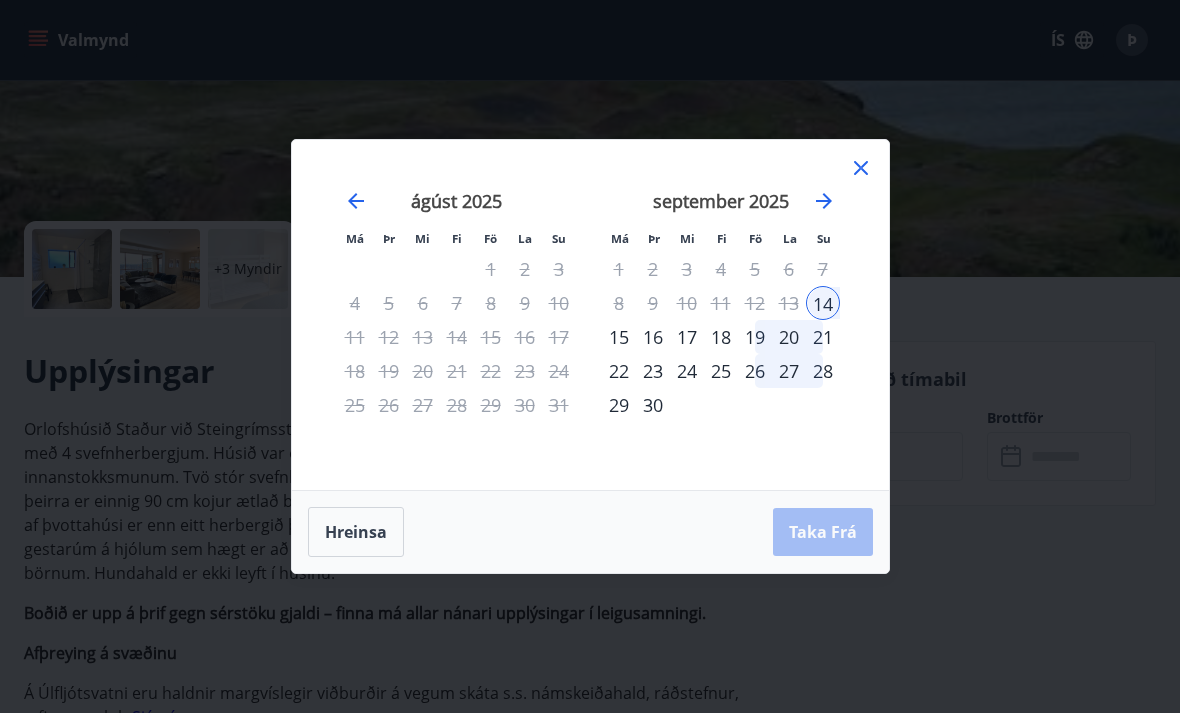 click on "19" at bounding box center [755, 337] 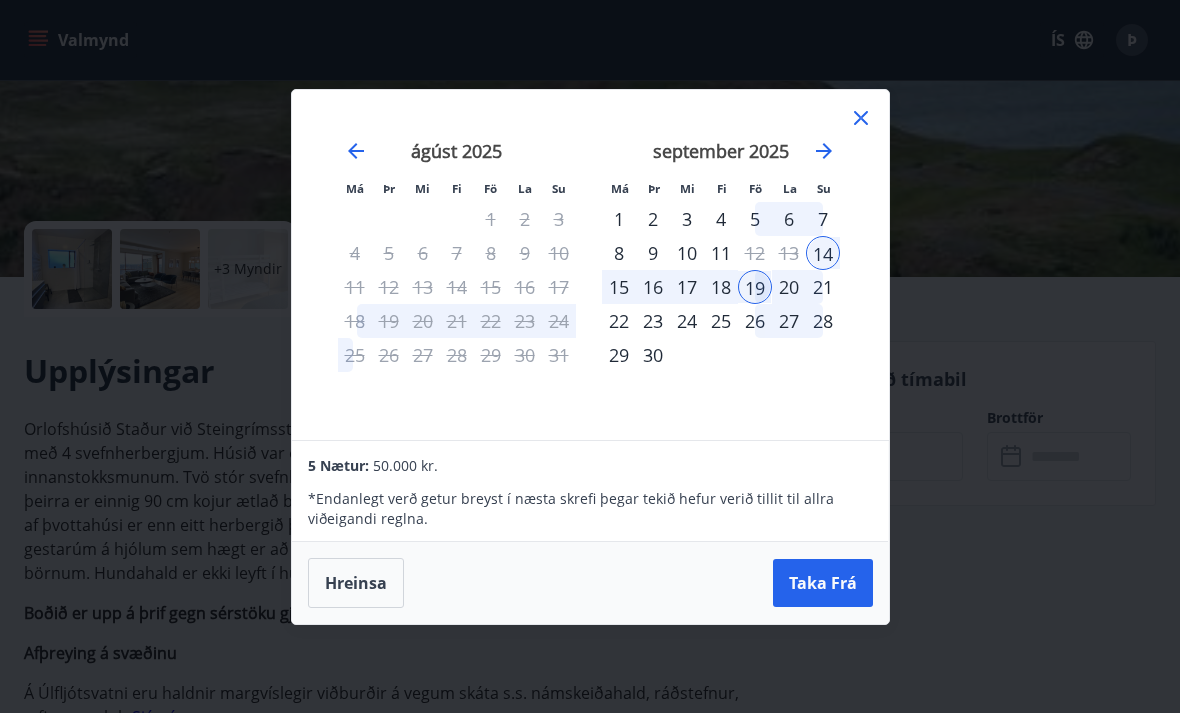 click on "Taka Frá" at bounding box center (823, 583) 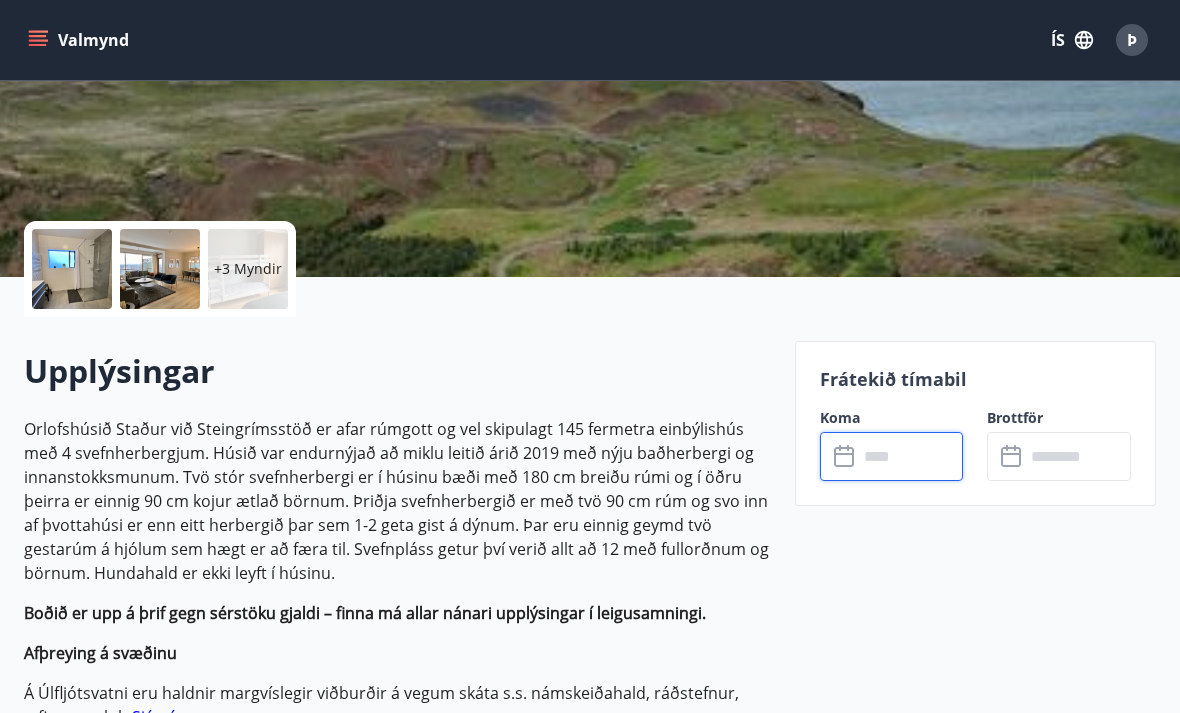 type on "******" 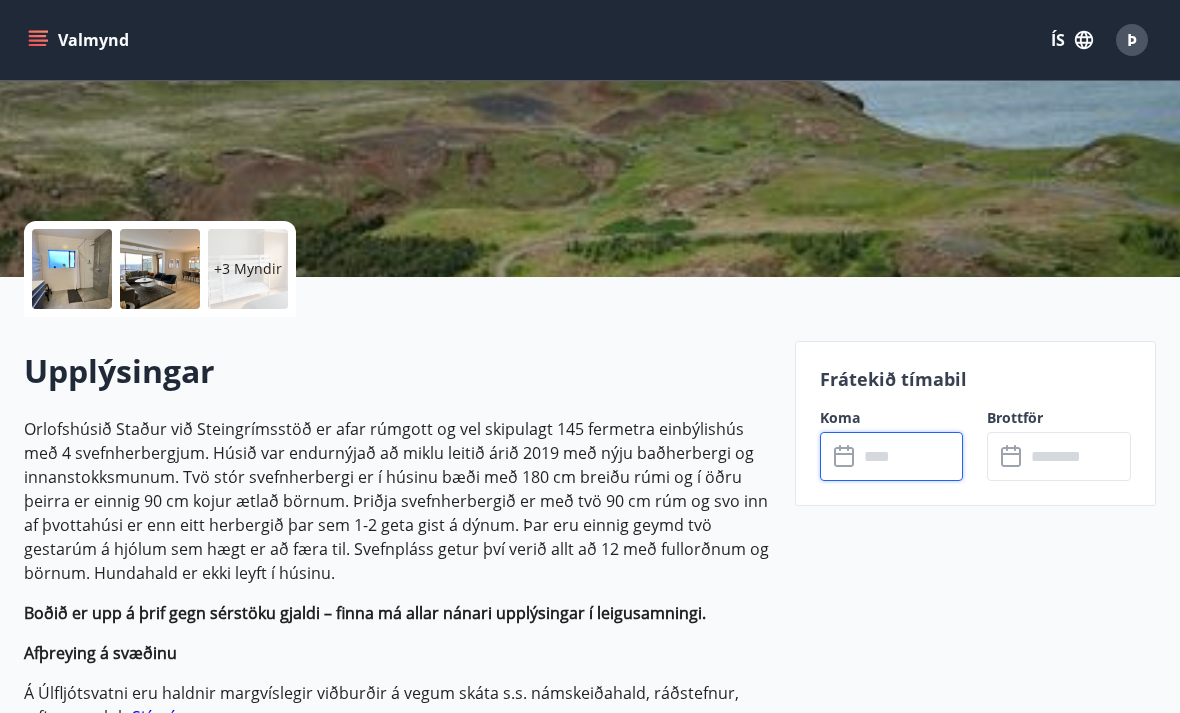 type on "******" 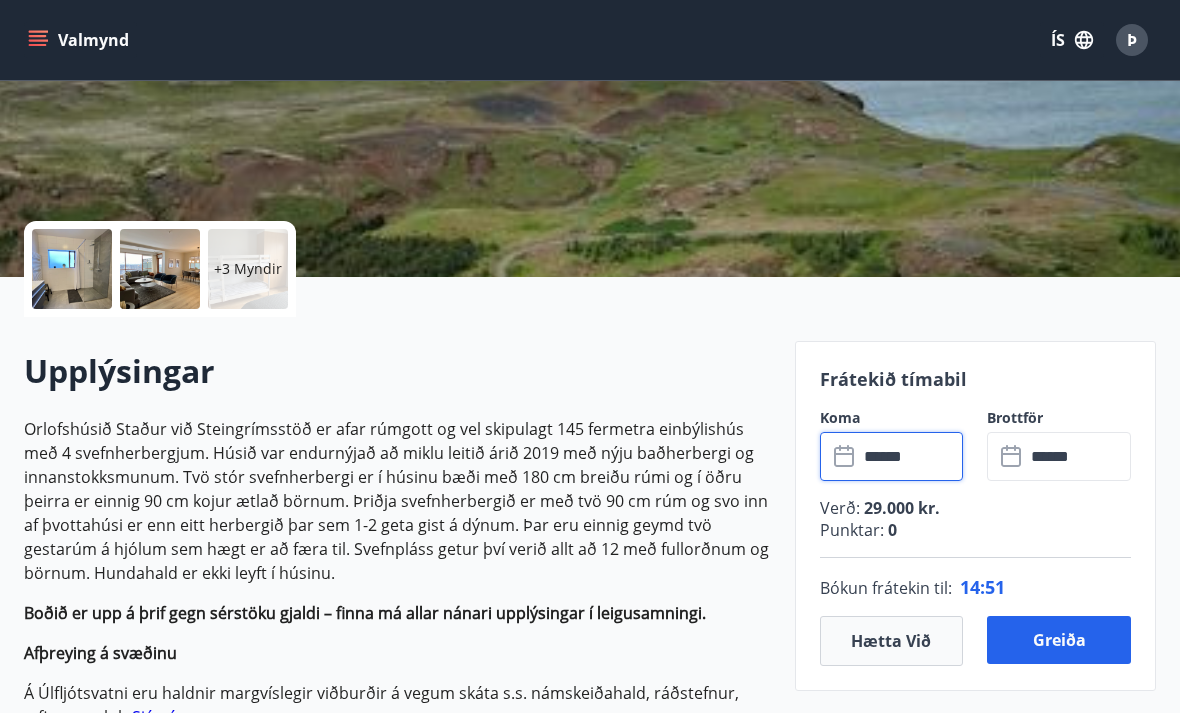 click on "Greiða" at bounding box center [1059, 640] 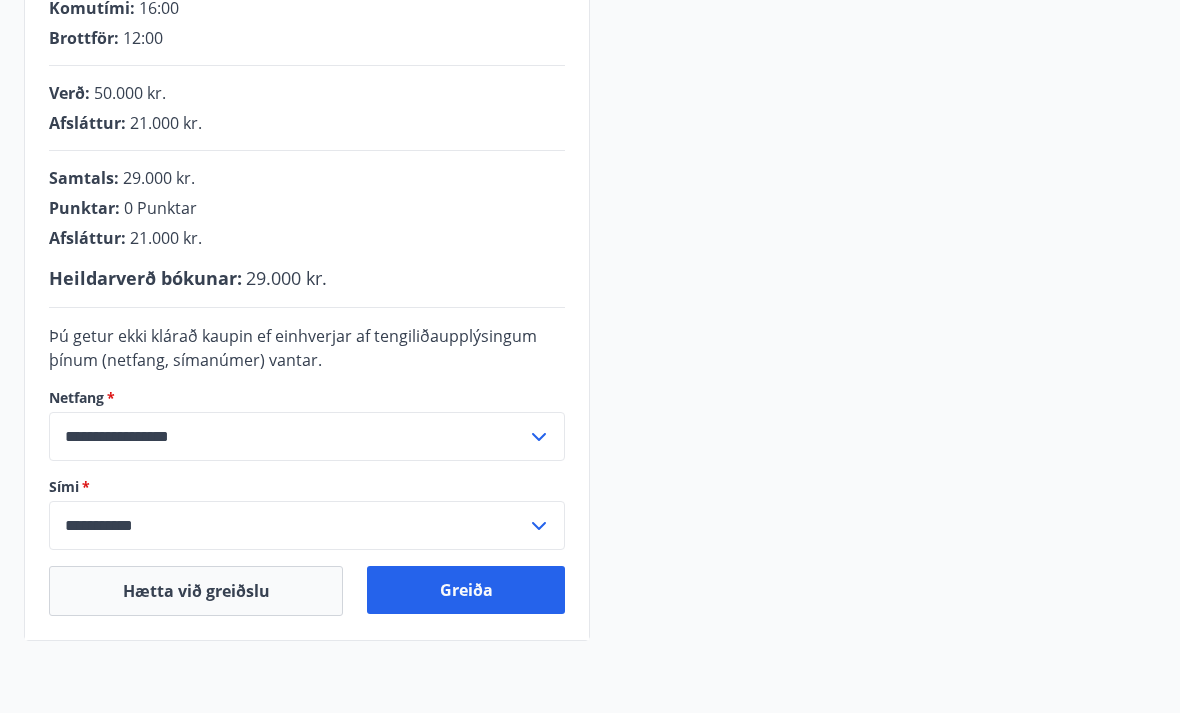 scroll, scrollTop: 438, scrollLeft: 0, axis: vertical 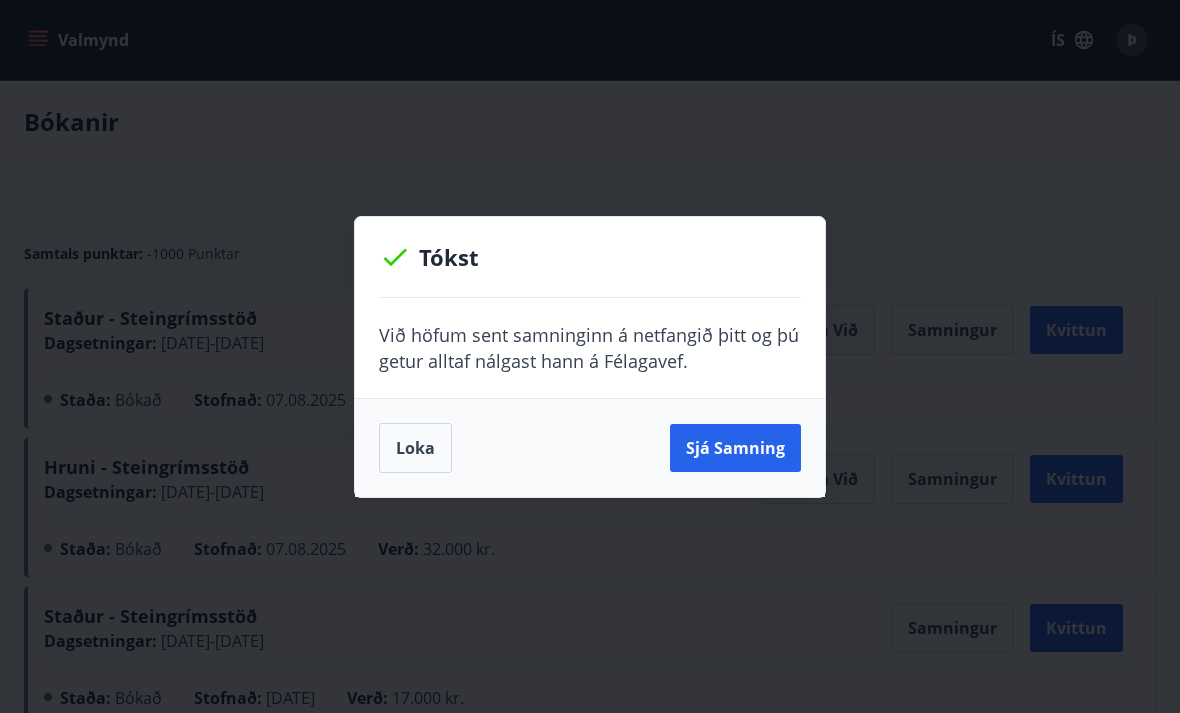 click on "Loka" at bounding box center (415, 448) 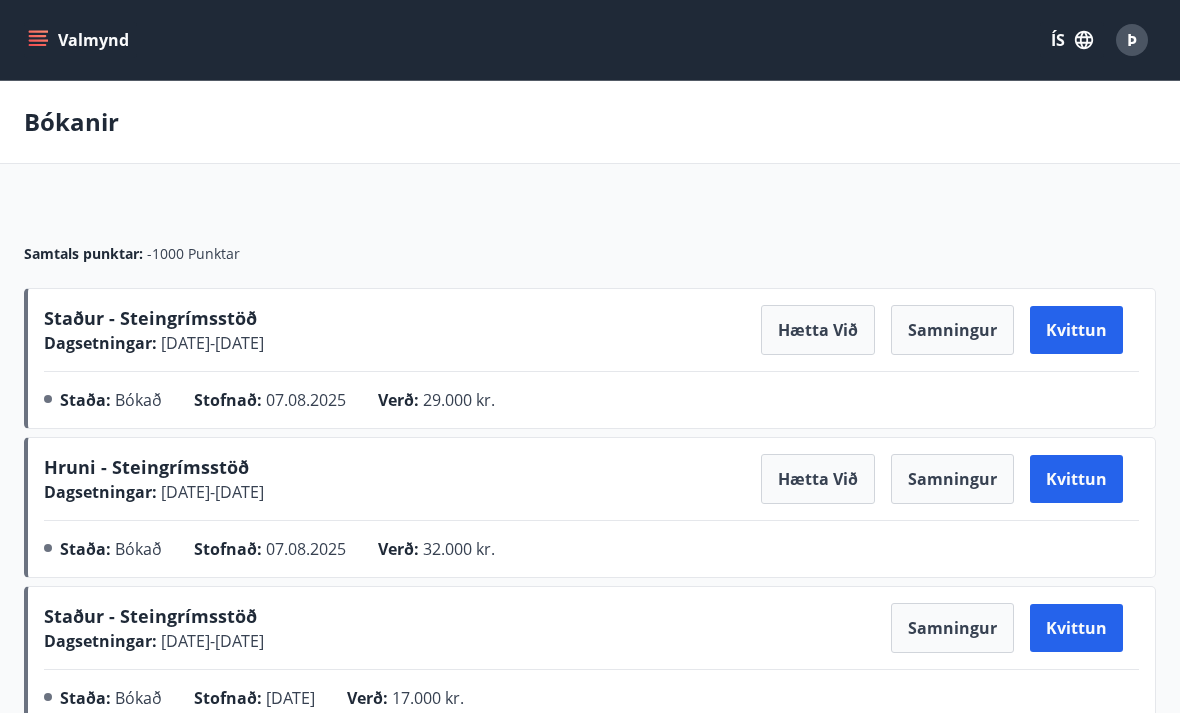 click on "Þ" at bounding box center [1132, 40] 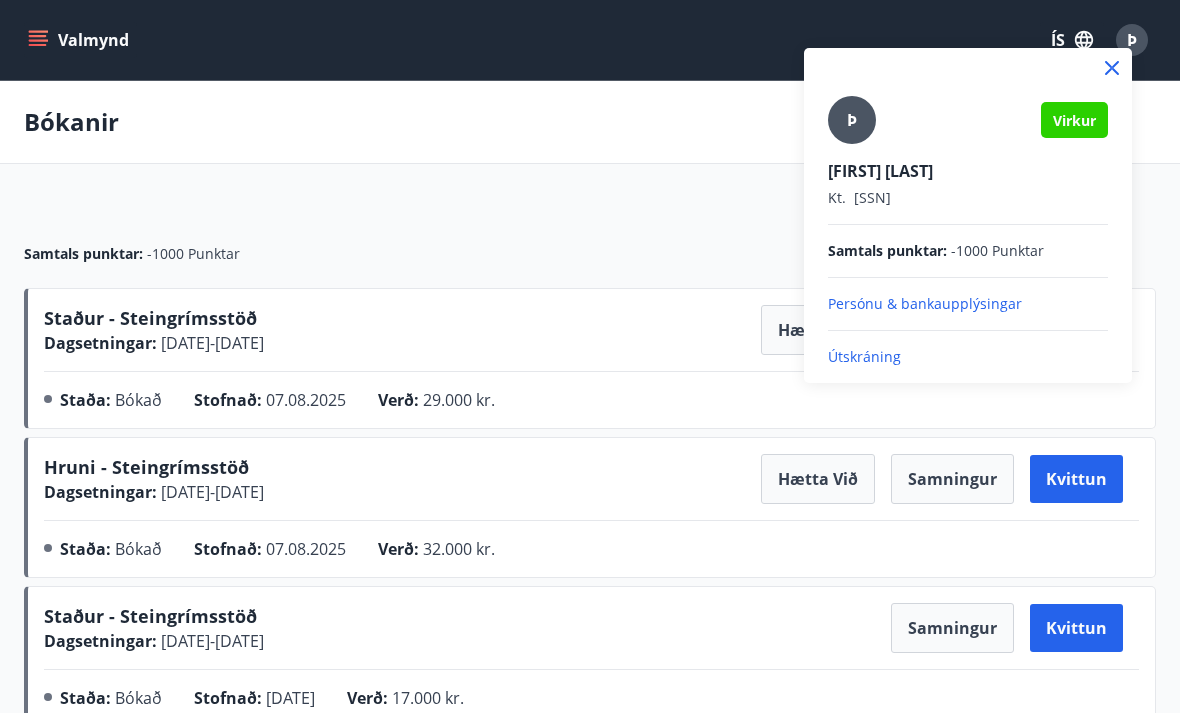 click on "Útskráning" at bounding box center [968, 357] 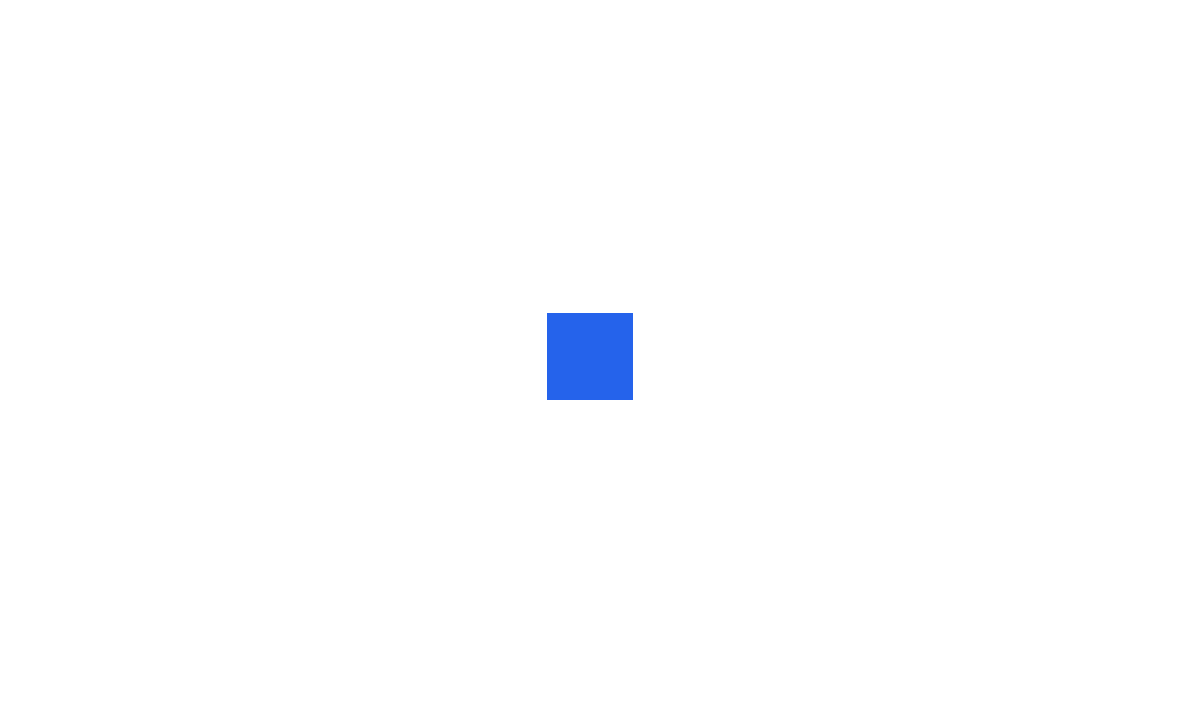 scroll, scrollTop: 0, scrollLeft: 0, axis: both 